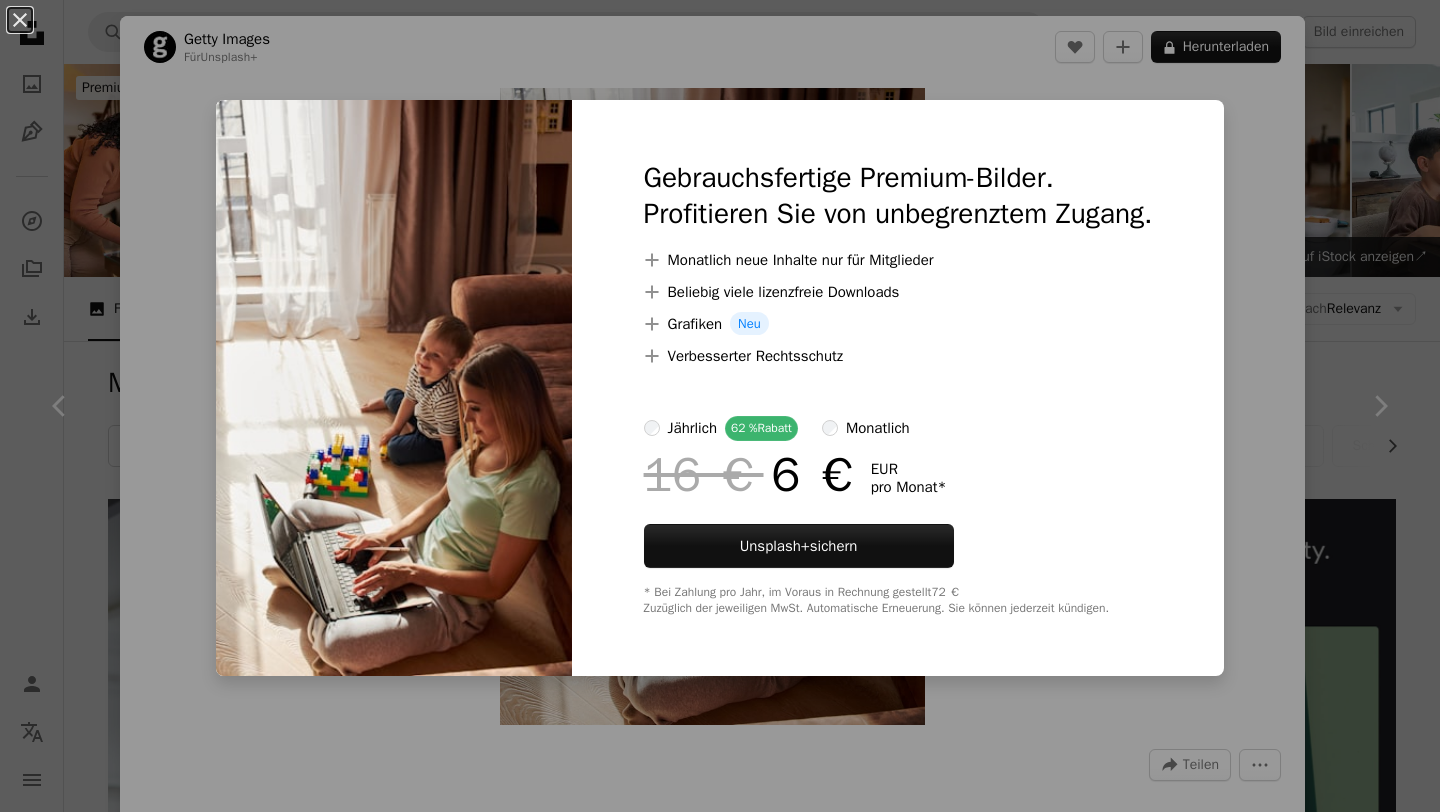 scroll, scrollTop: 22330, scrollLeft: 0, axis: vertical 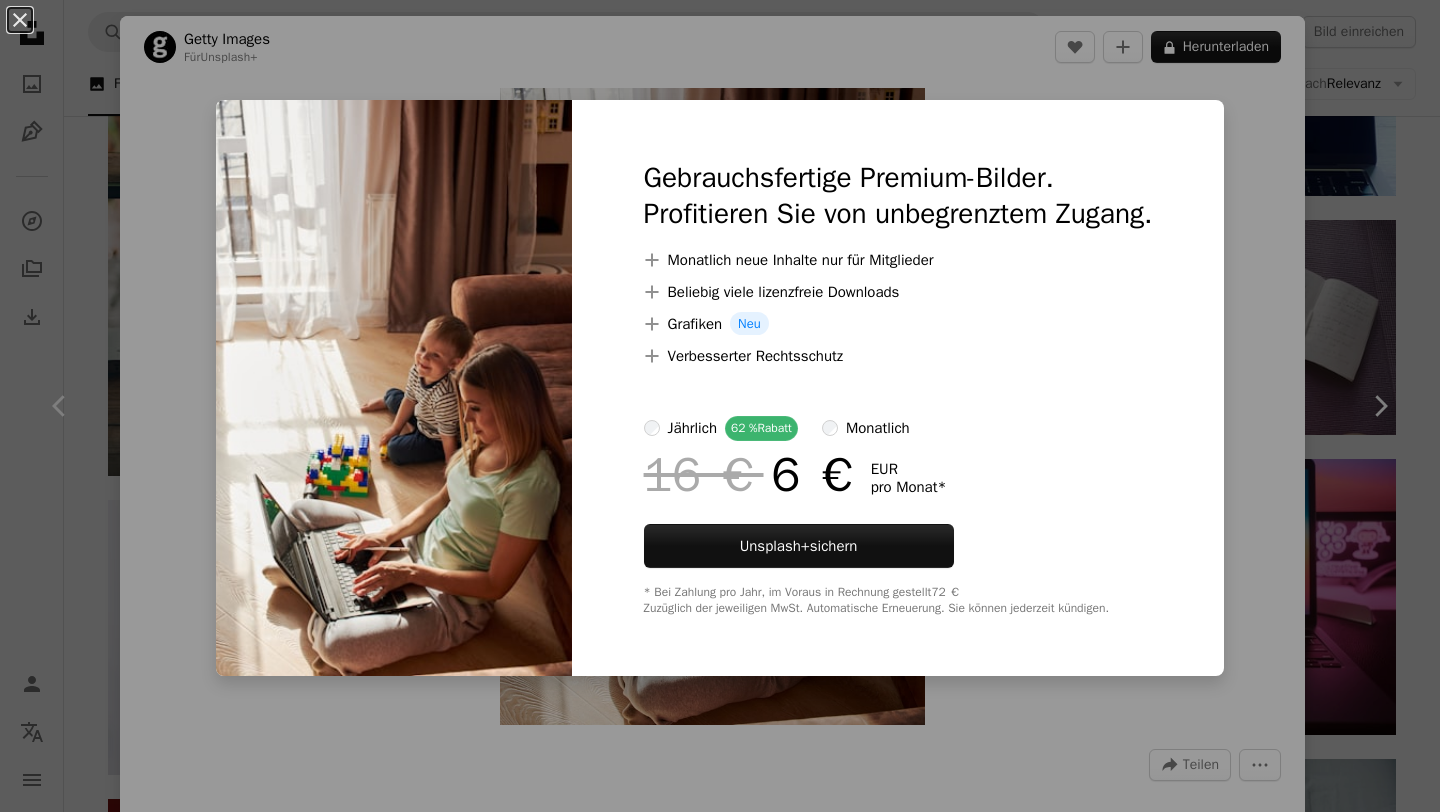 click on "An X shape Gebrauchsfertige Premium-Bilder. Profitieren Sie von unbegrenztem Zugang. A plus sign Monatlich neue Inhalte nur für Mitglieder A plus sign Beliebig viele lizenzfreie Downloads A plus sign Grafiken  Neu A plus sign Verbesserter Rechtsschutz jährlich 62 %  Rabatt monatlich 16 €   6 € EUR pro Monat * Unsplash+  sichern * Bei Zahlung pro Jahr, im Voraus in Rechnung gestellt  72 € Zuzüglich der jeweiligen MwSt. Automatische Erneuerung. Sie können jederzeit kündigen." at bounding box center [720, 406] 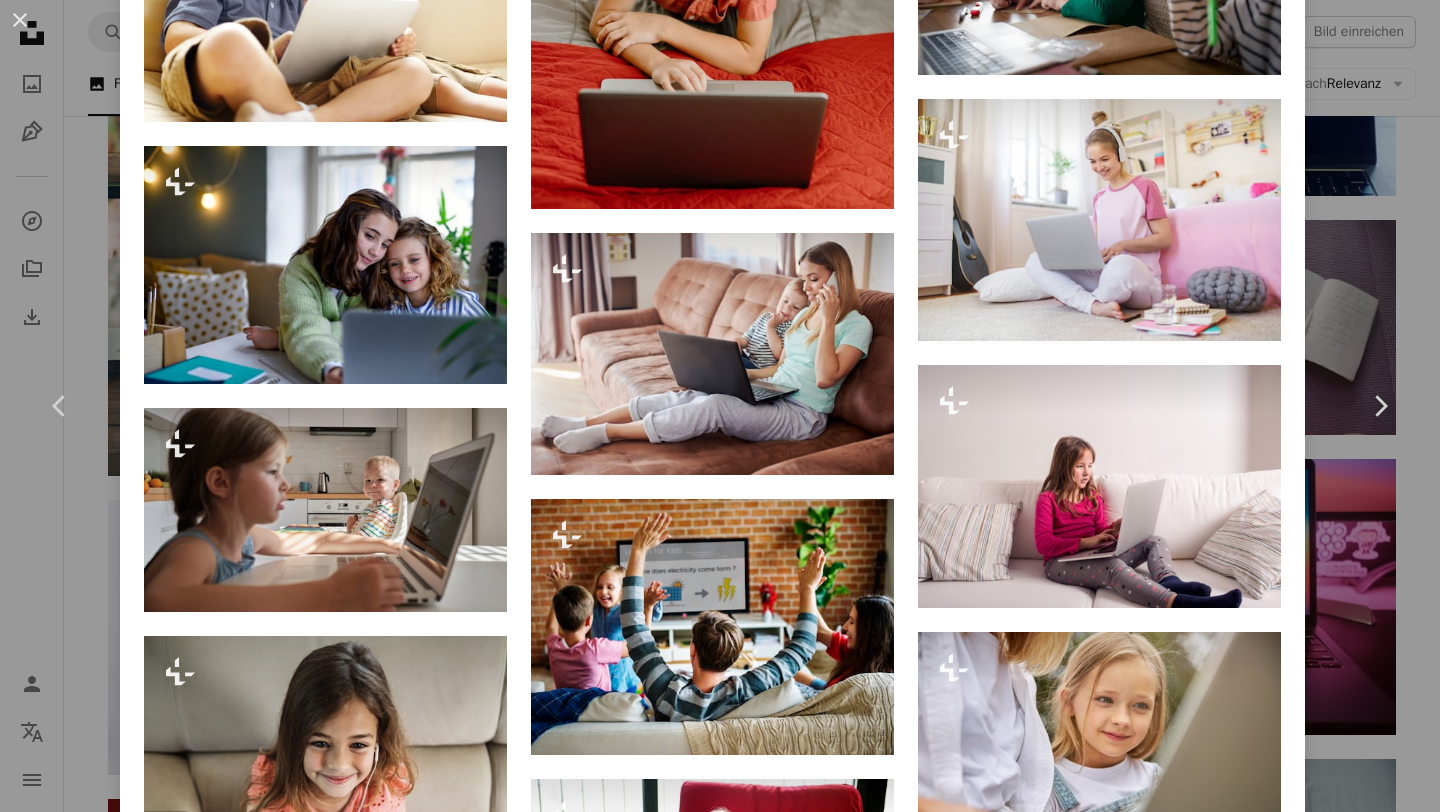 scroll, scrollTop: 4538, scrollLeft: 0, axis: vertical 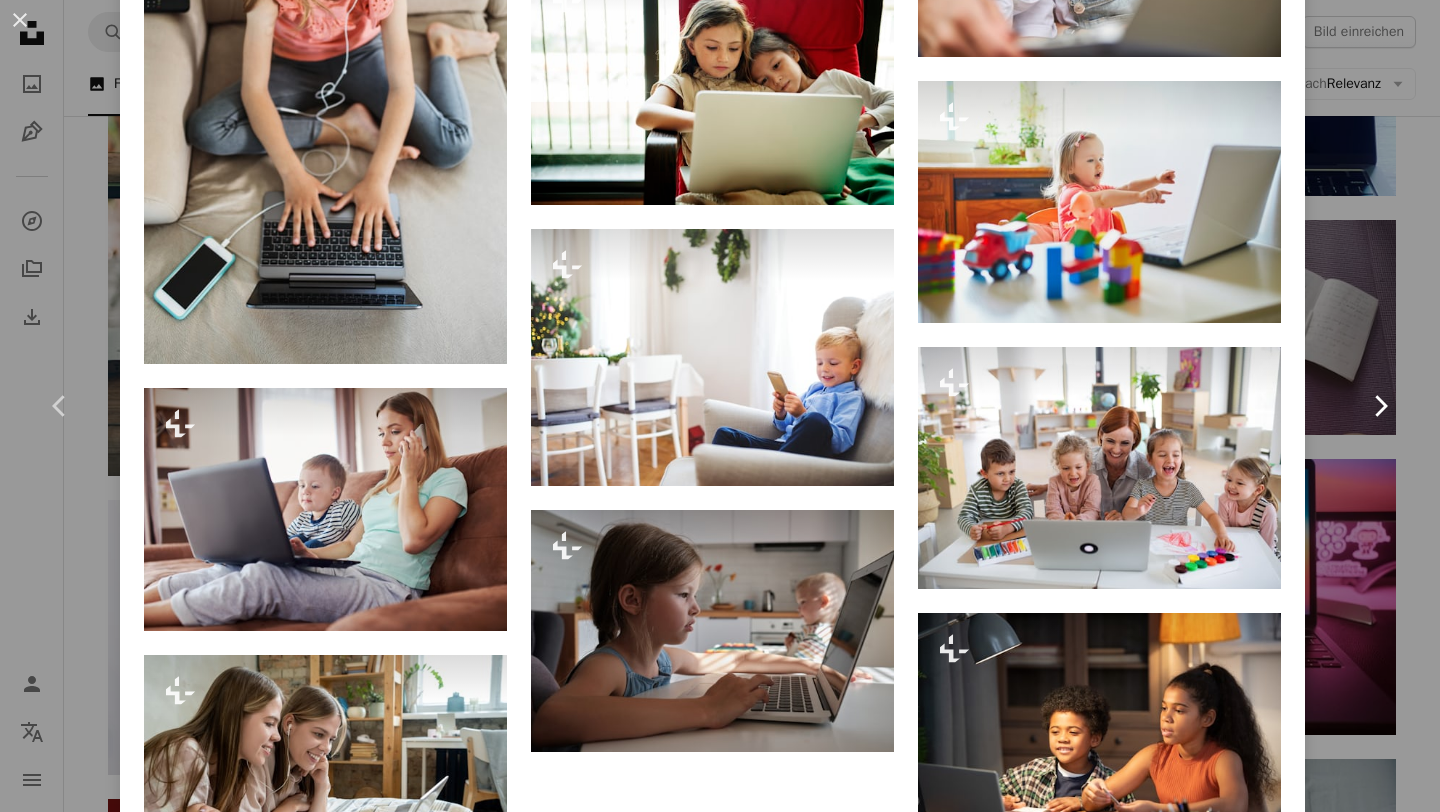 click on "Chevron right" at bounding box center (1380, 406) 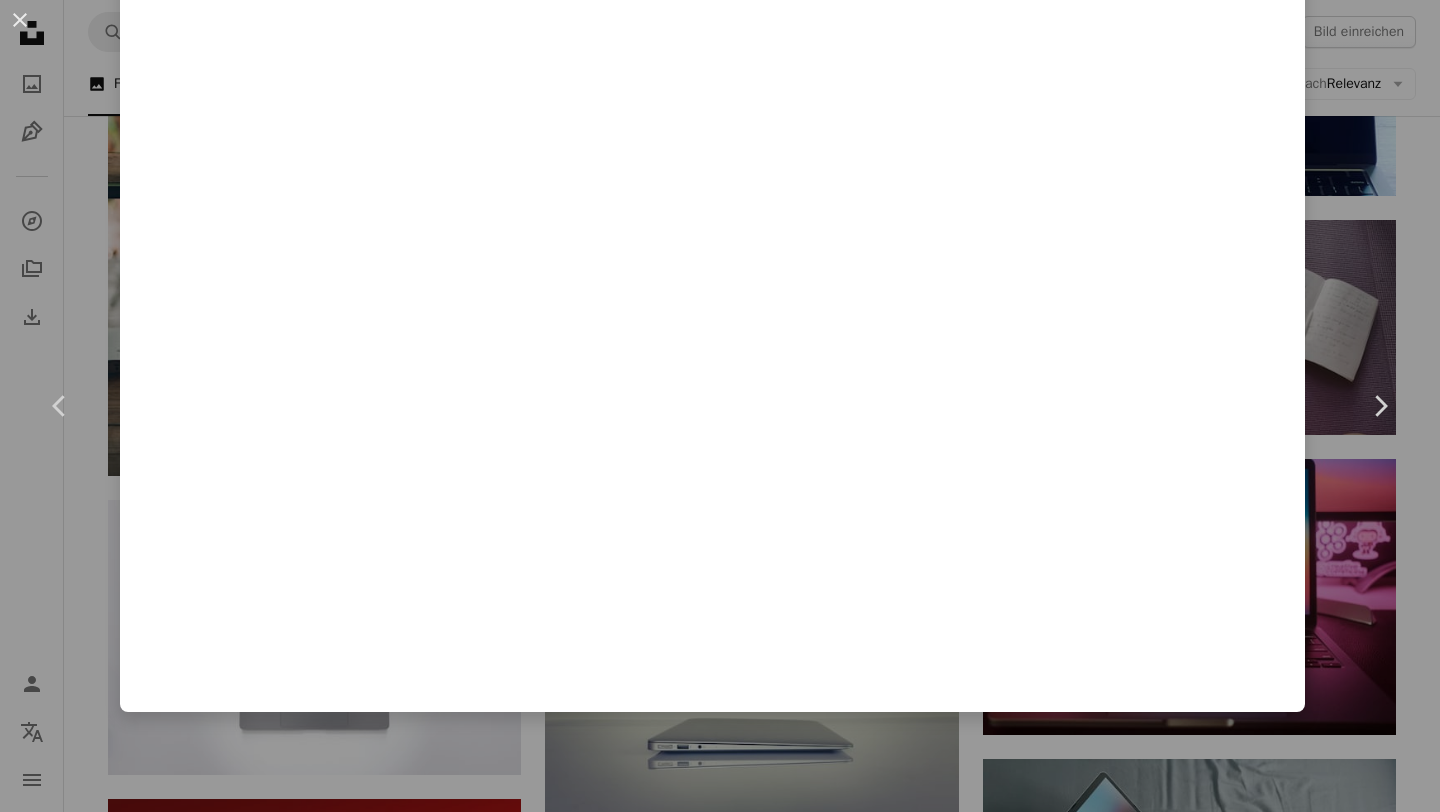 scroll, scrollTop: 0, scrollLeft: 0, axis: both 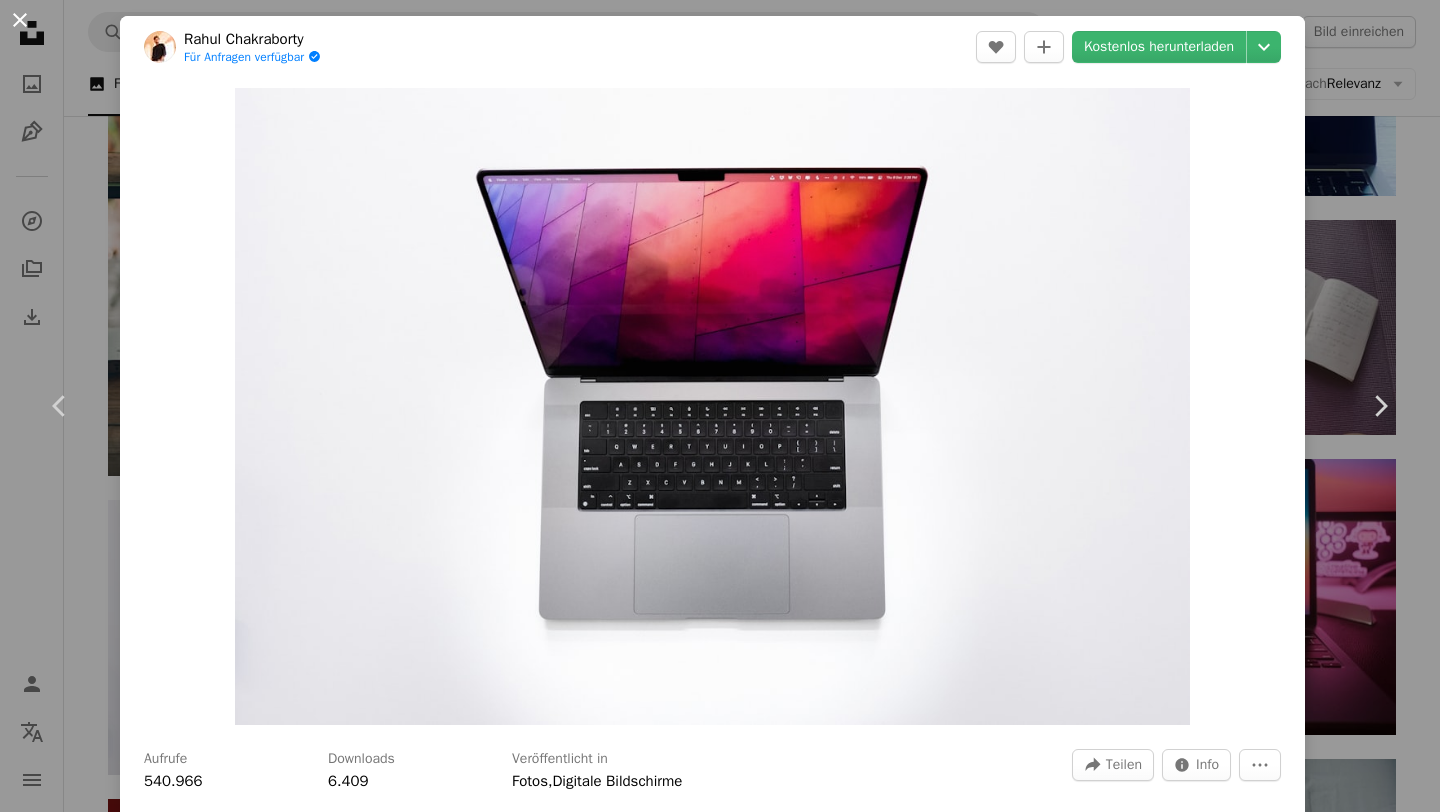 click on "An X shape" at bounding box center [20, 20] 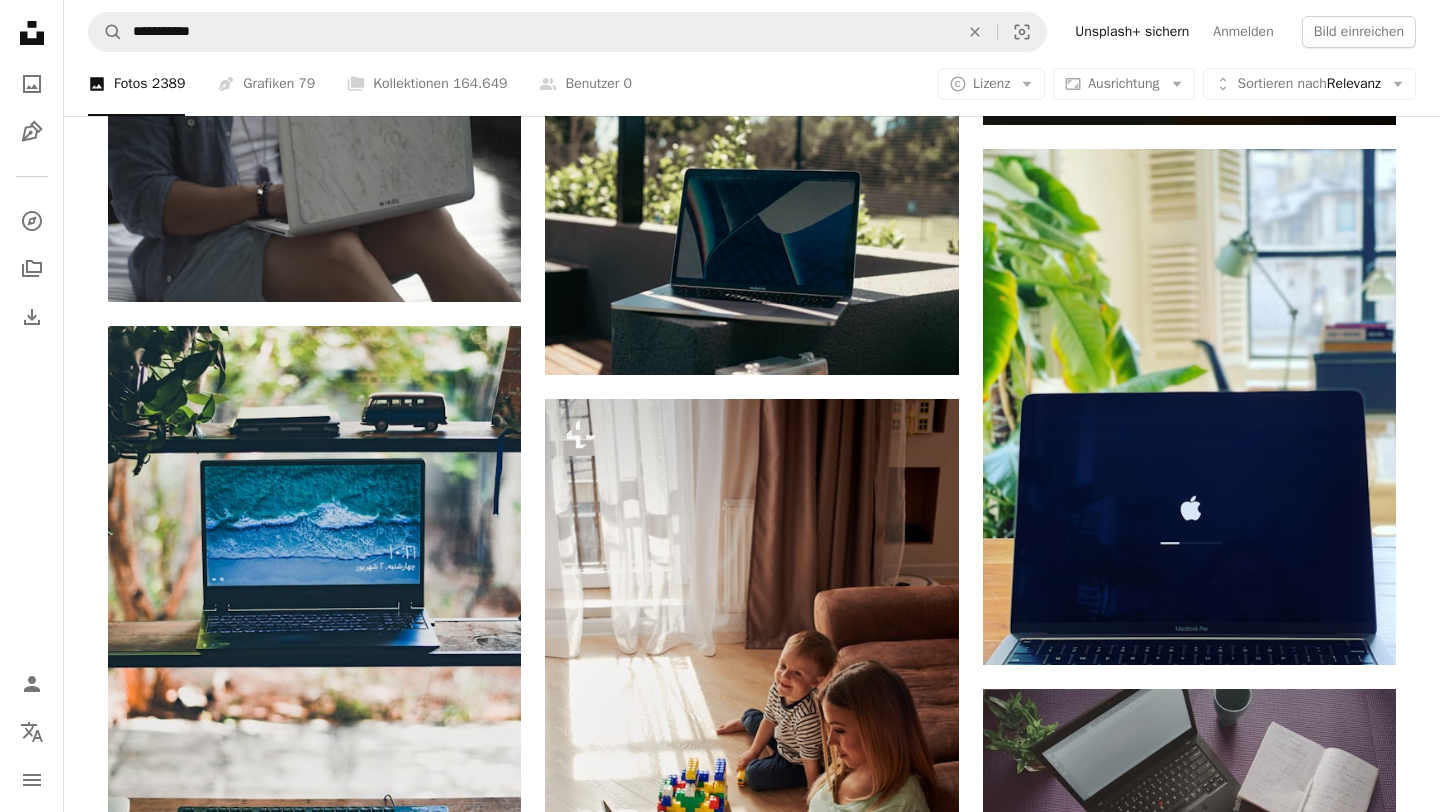 scroll, scrollTop: 22030, scrollLeft: 0, axis: vertical 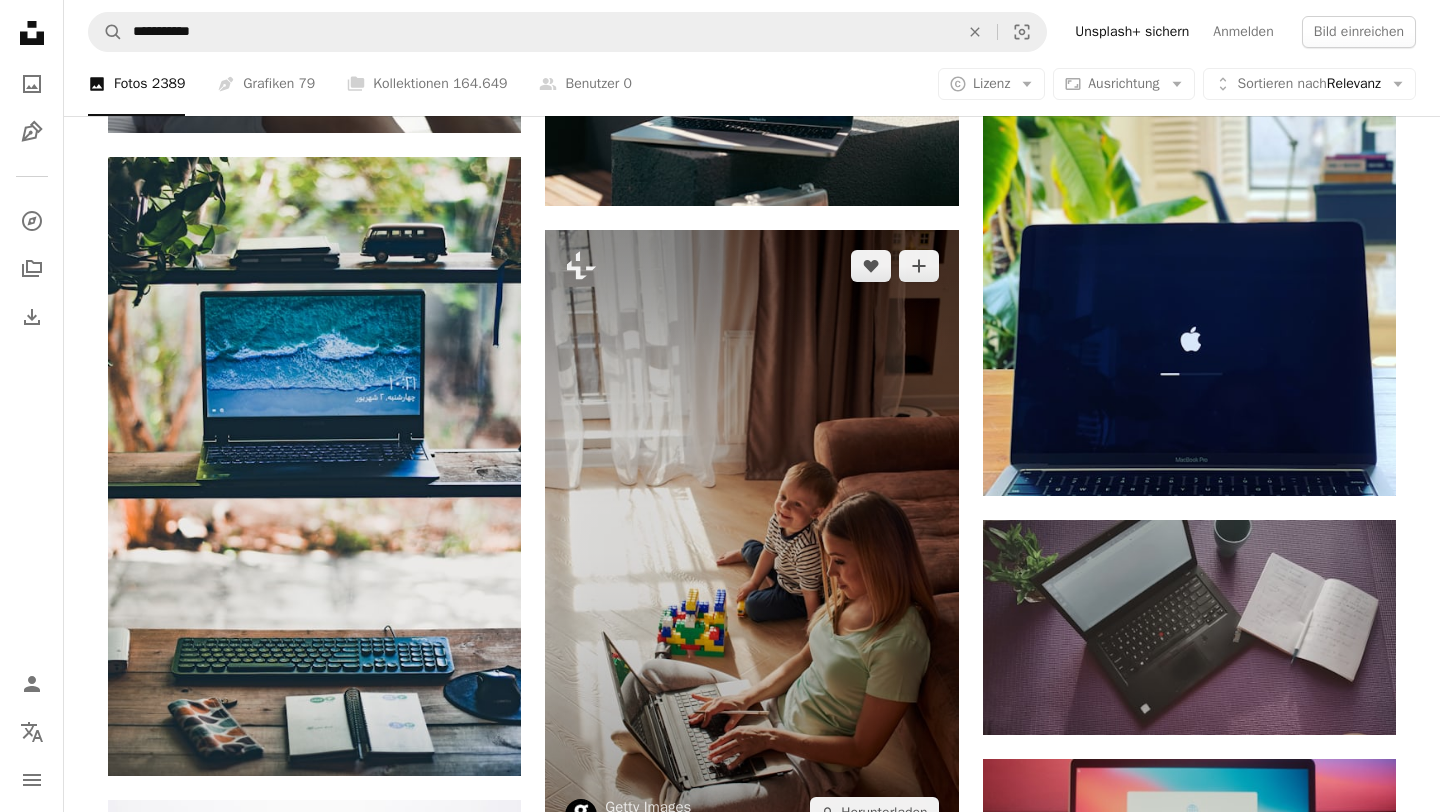click at bounding box center (751, 539) 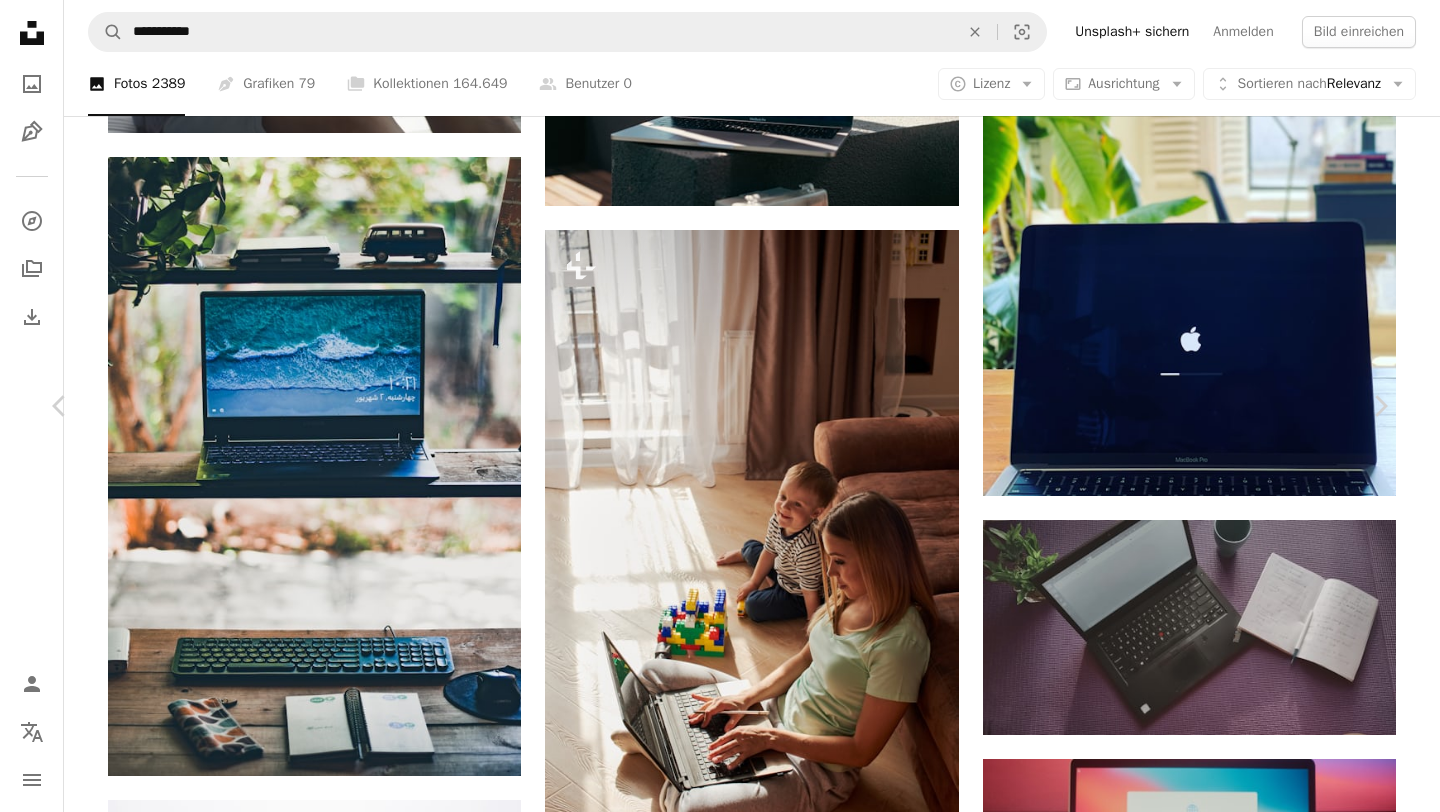 click on "An X shape Chevron left Chevron right Getty Images Für  Unsplash+ A heart A plus sign A lock Herunterladen Zoom in A forward-right arrow Teilen More Actions Calendar outlined Veröffentlicht am  13. September 2022 Safety Lizenziert unter der  Unsplash+ Lizenz Familie Laptop Wohnzimmer Glück Mutter modern mit Laptop Spielen häusliches Leben Kostenlose Fotos Aus dieser Serie Chevron right Plus sign for Unsplash+ Plus sign for Unsplash+ Plus sign for Unsplash+ Plus sign for Unsplash+ Plus sign for Unsplash+ Plus sign for Unsplash+ Plus sign for Unsplash+ Plus sign for Unsplash+ Ähnliche Bilder Plus sign for Unsplash+ A heart A plus sign Getty Images Für  Unsplash+ A lock Herunterladen Plus sign for Unsplash+ A heart A plus sign Getty Images Für  Unsplash+ A lock Herunterladen Plus sign for Unsplash+ A heart A plus sign Getty Images Für  Unsplash+ A lock Herunterladen Plus sign for Unsplash+ A heart A plus sign Getty Images Für  Unsplash+ A lock Herunterladen Plus sign for Unsplash+ A heart A plus sign" at bounding box center [720, 11612] 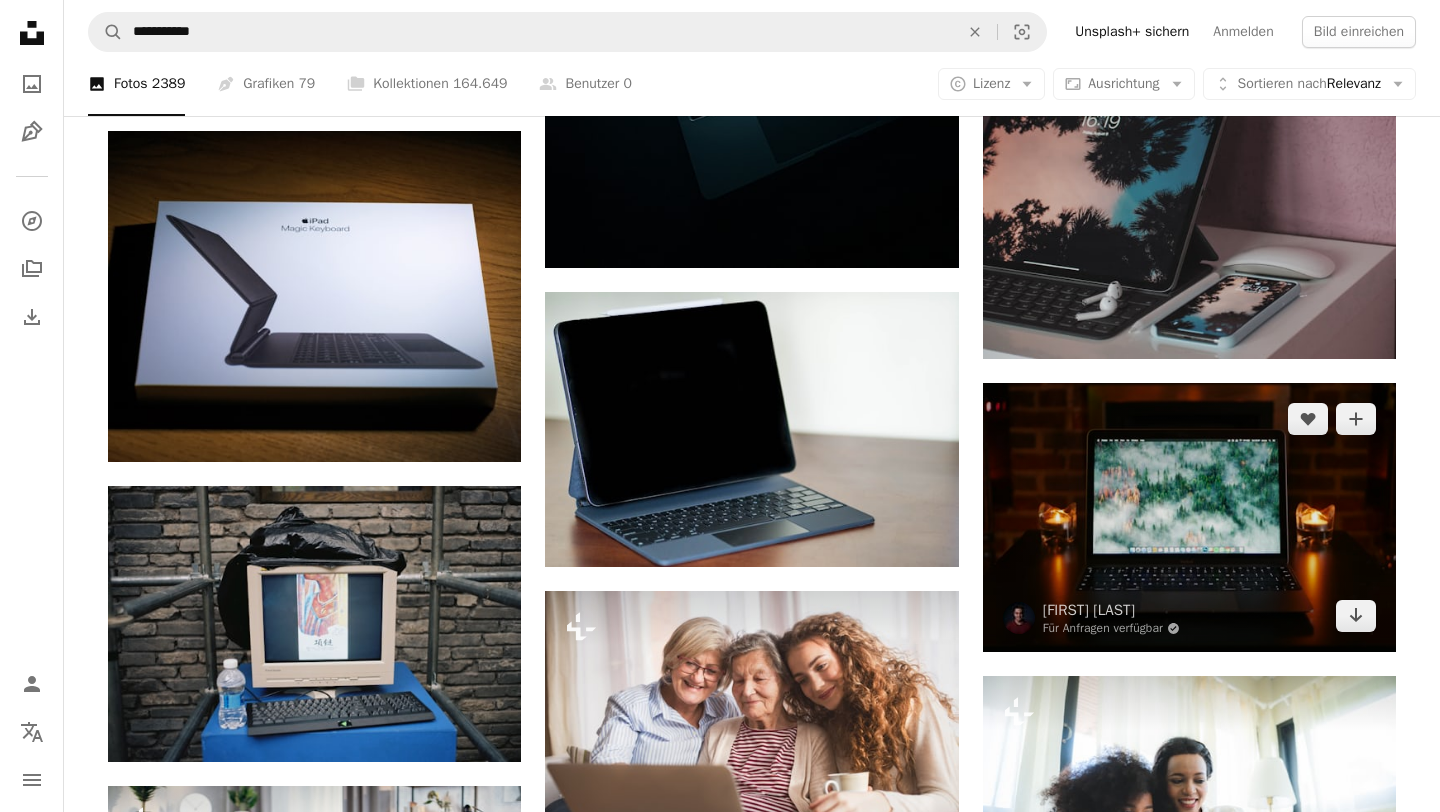 scroll, scrollTop: 25002, scrollLeft: 0, axis: vertical 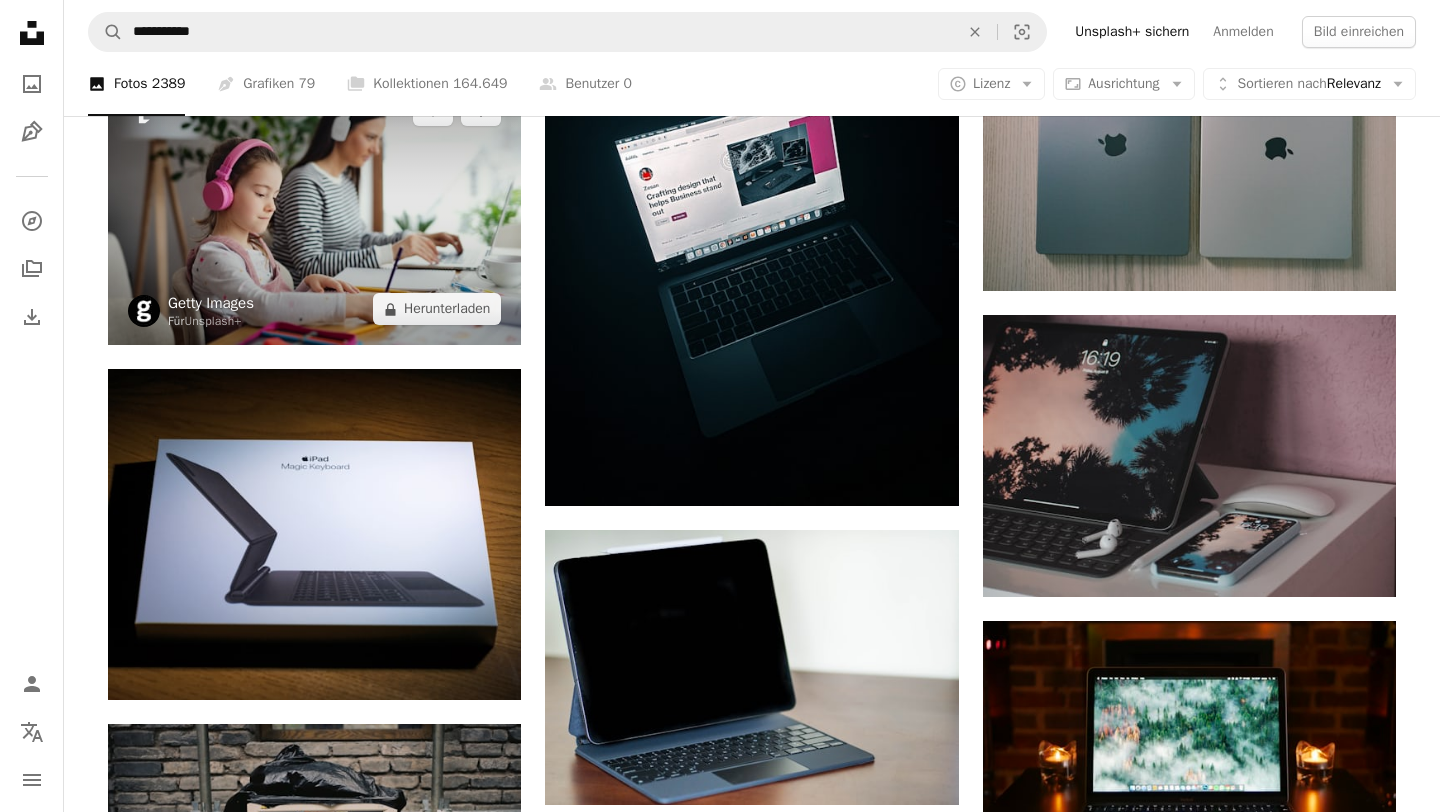 click on "Getty Images" at bounding box center (211, 303) 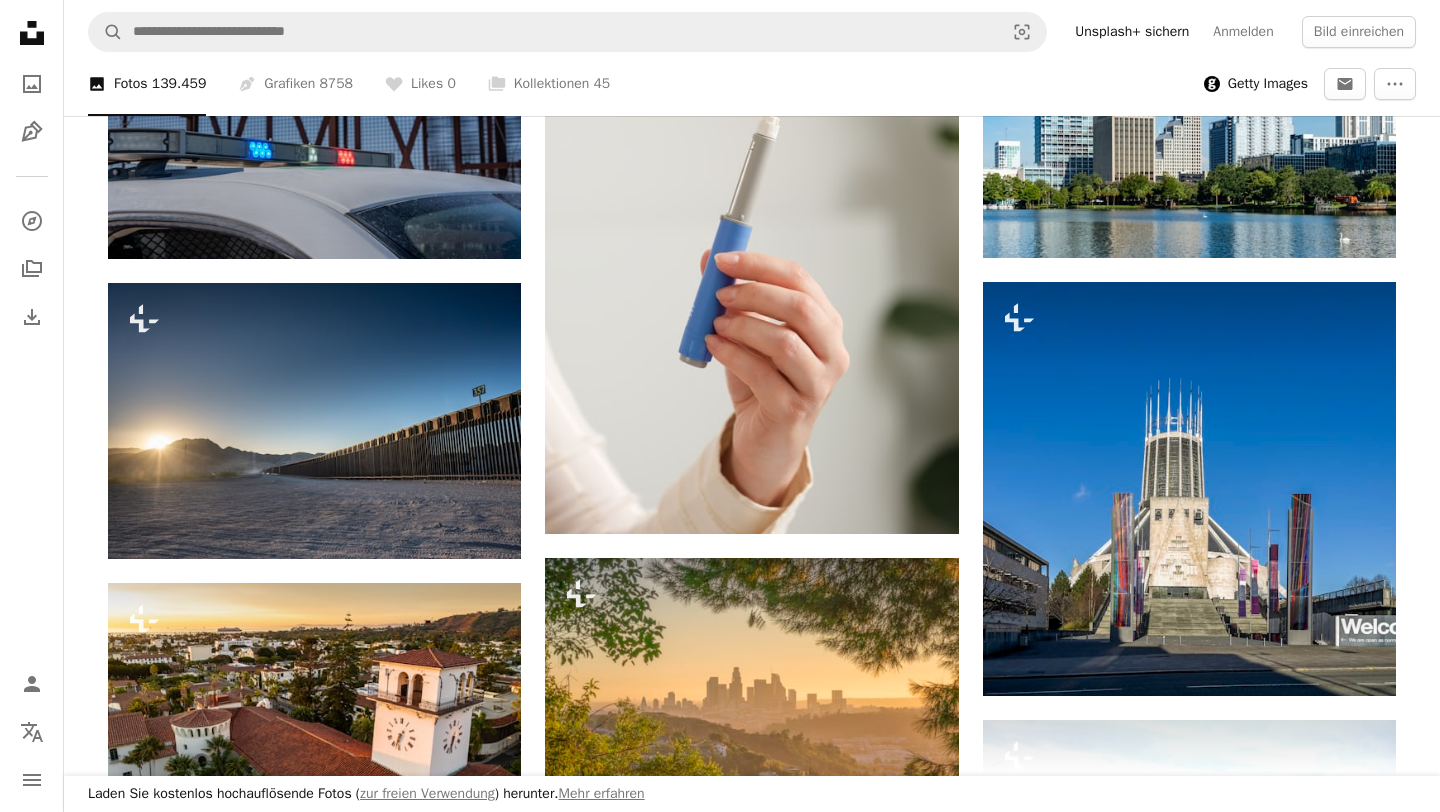 scroll, scrollTop: 0, scrollLeft: 0, axis: both 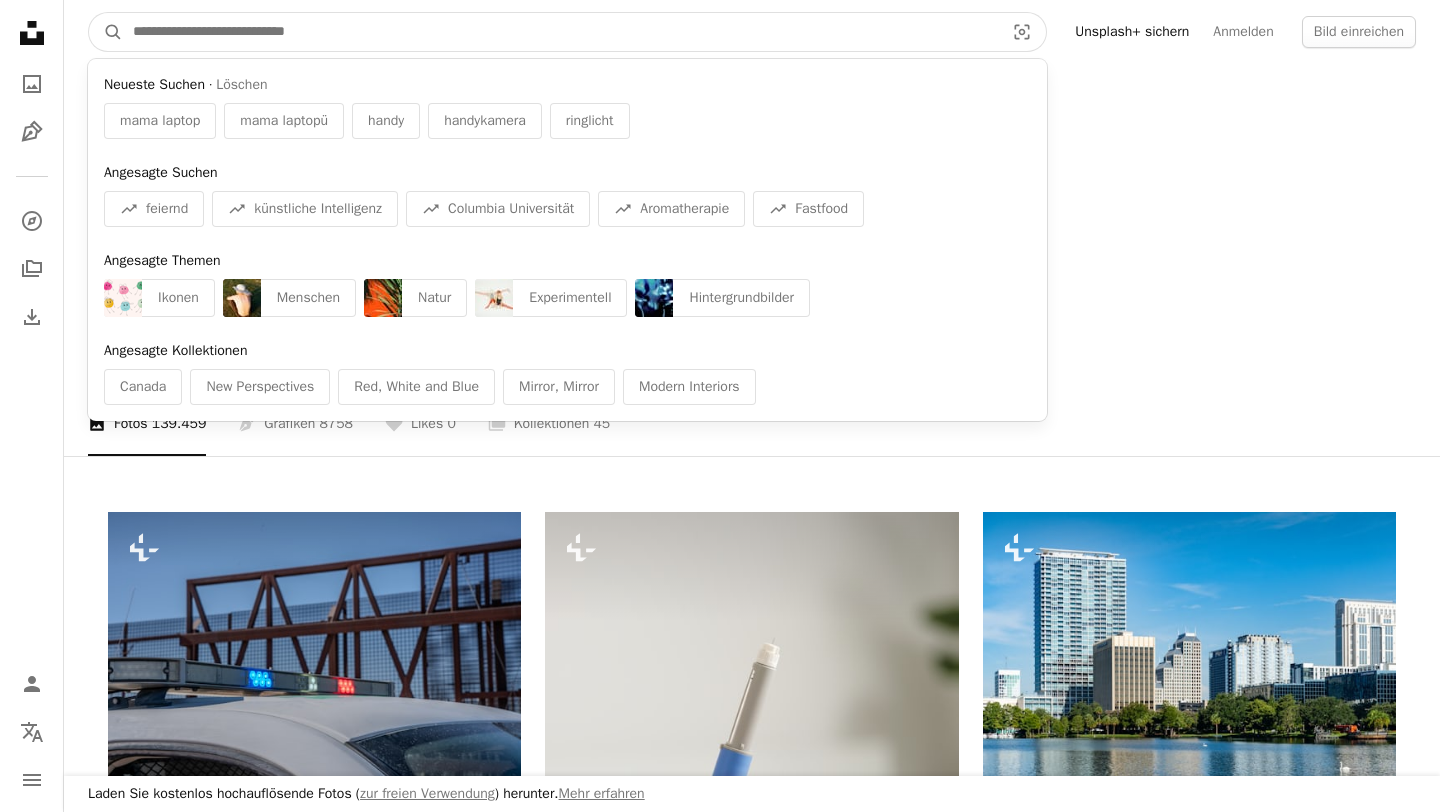 click at bounding box center [560, 32] 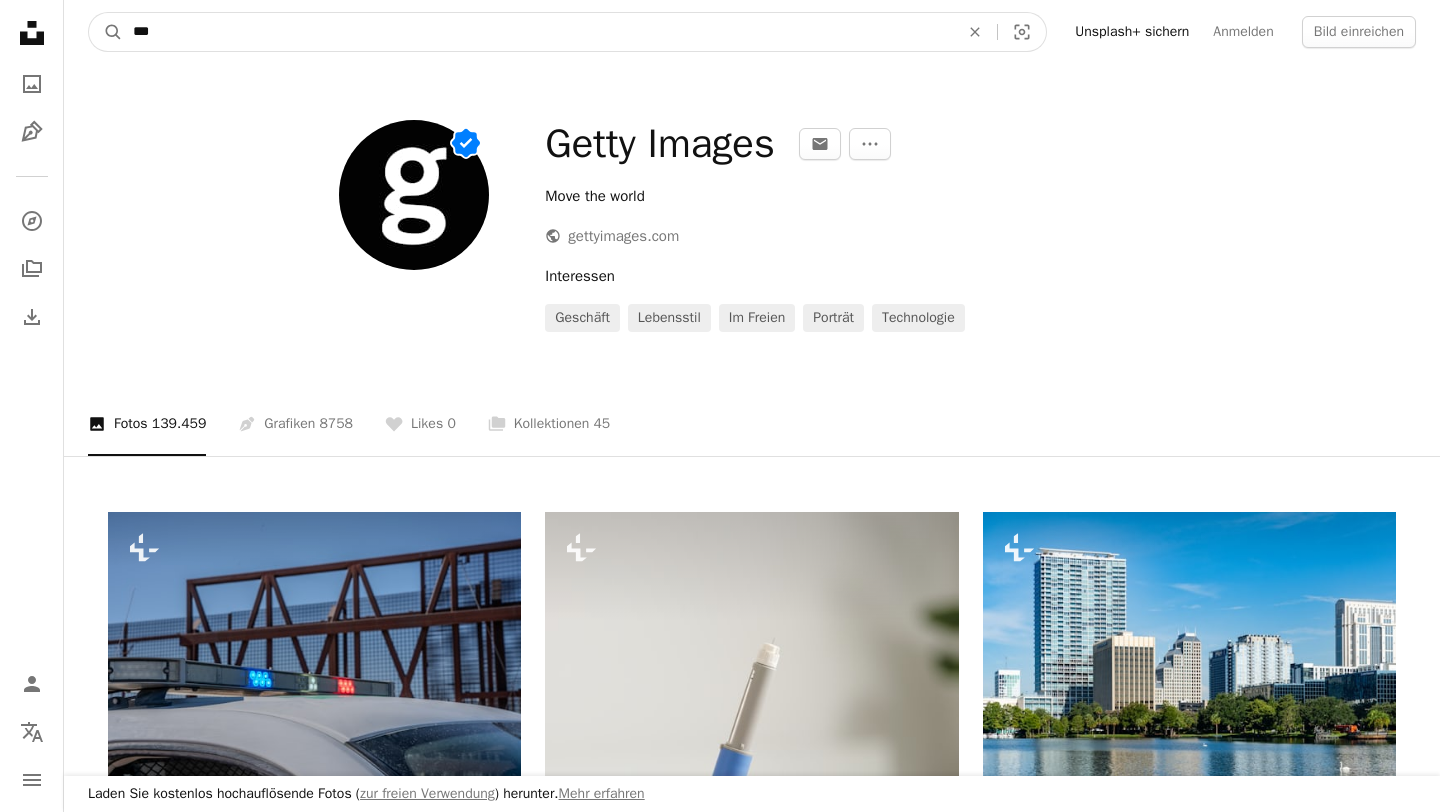 type on "****" 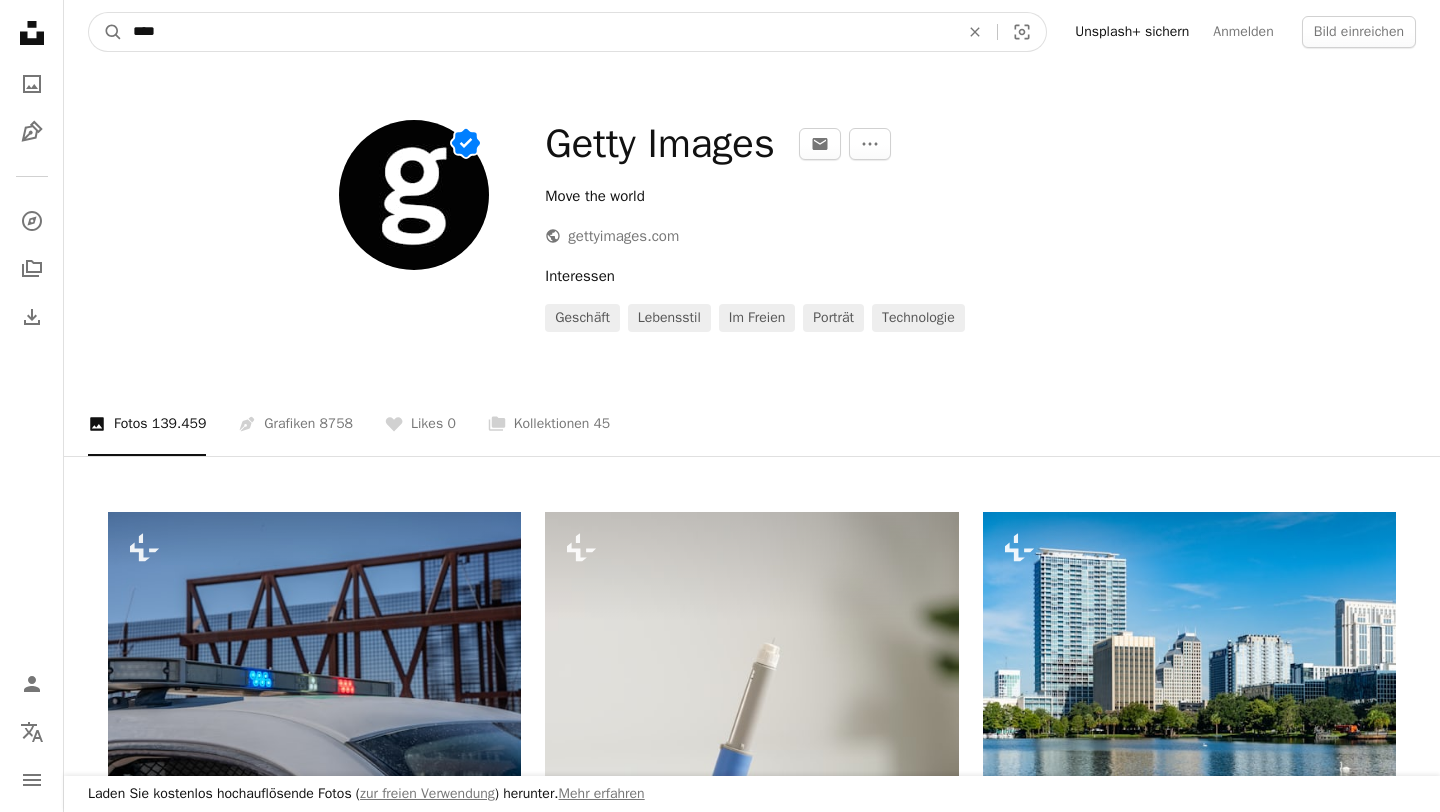 click on "A magnifying glass" at bounding box center [106, 32] 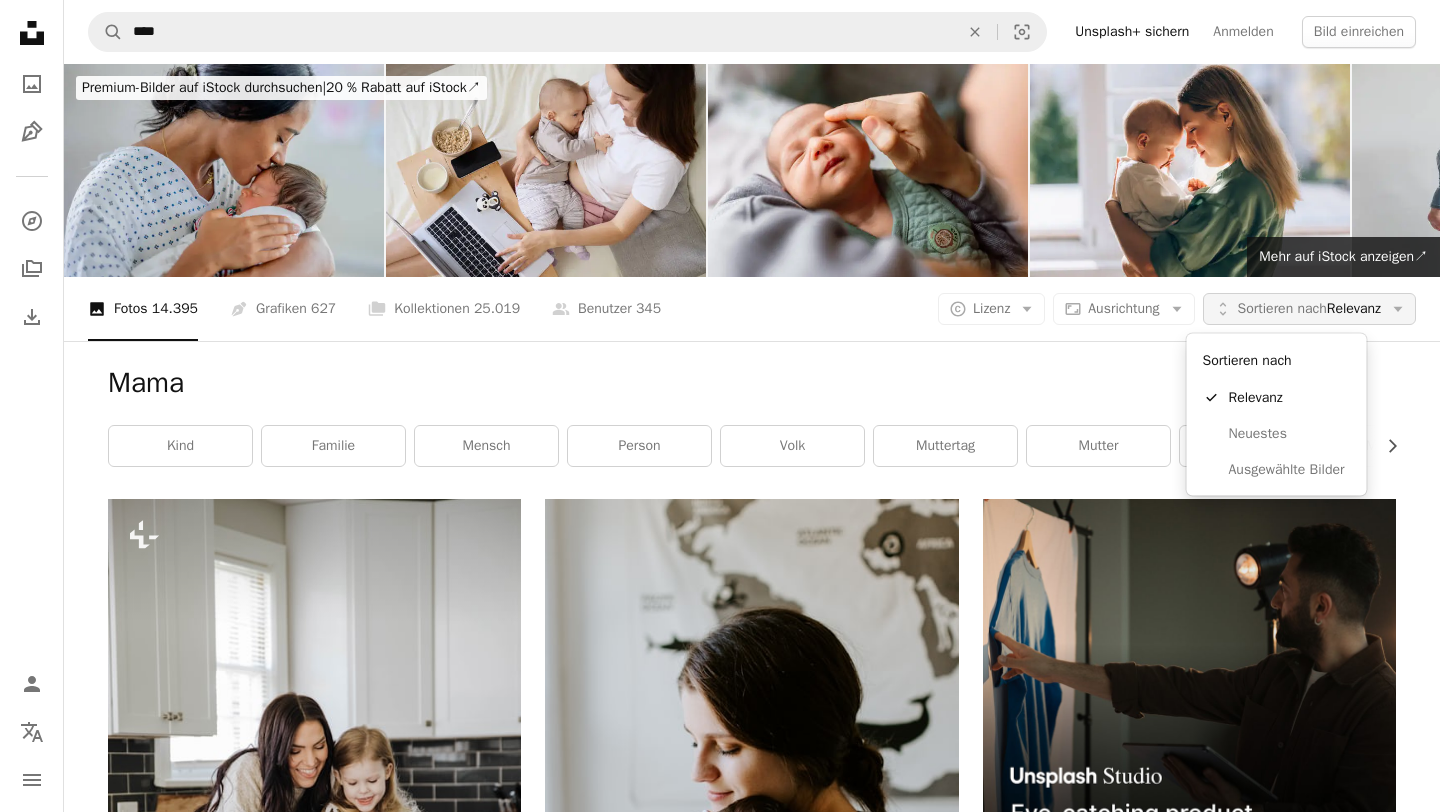click on "Unfold Sortieren nach  Relevanz Arrow down" at bounding box center (1309, 309) 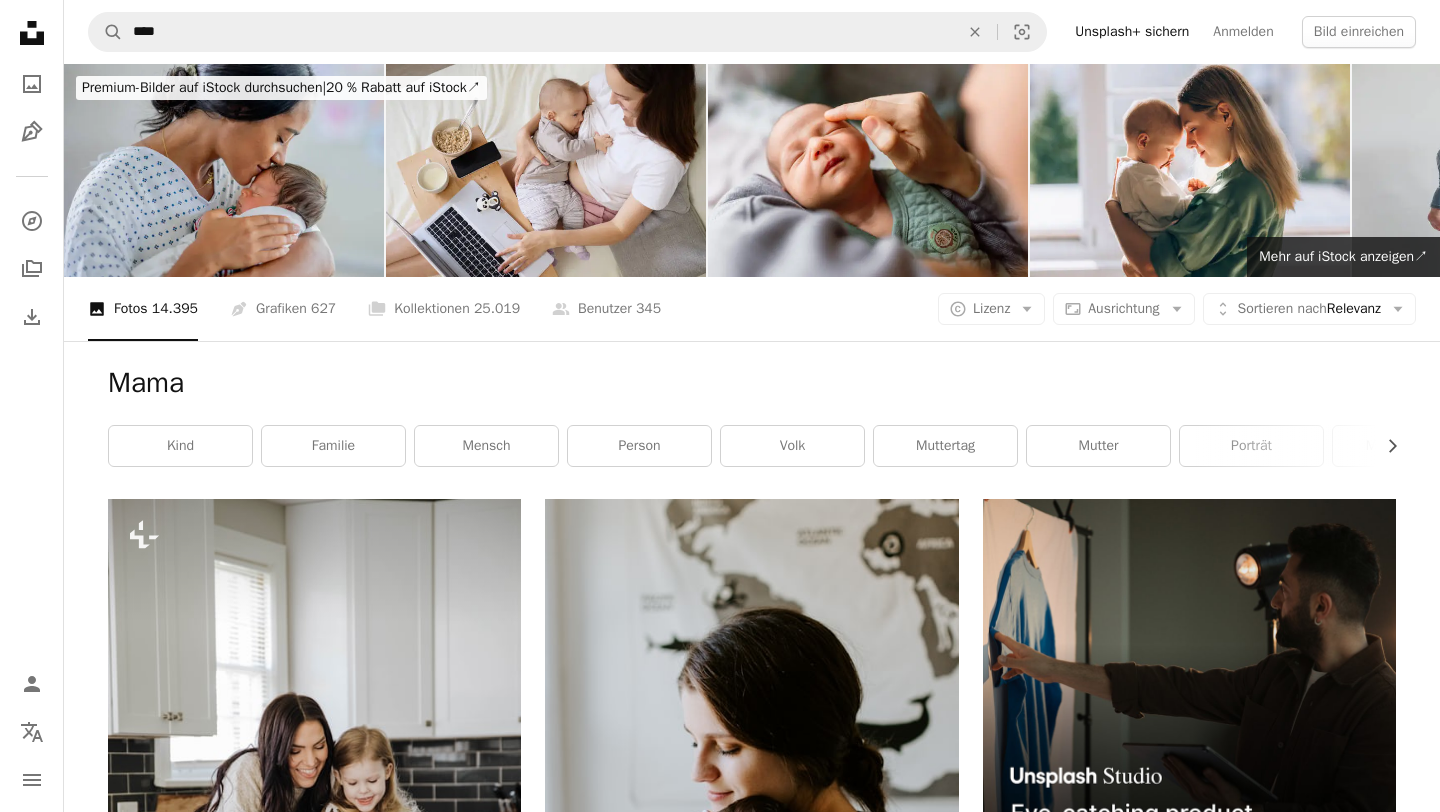 click on "Unsplash logo Unsplash-Startseite A photo Pen Tool A compass A stack of folders Download Person Localization icon navigation menu A magnifying glass **** An X shape Visual search Unsplash+ sichern Anmelden Bild einreichen Premium-Bilder auf iStock durchsuchen  |  20 % Rabatt auf iStock  ↗ Premium-Bilder auf iStock durchsuchen 20 % Rabatt auf iStock  ↗ Mehr anzeigen  ↗ Mehr auf iStock anzeigen  ↗ A photo Fotos   14.395 Pen Tool Grafiken   627 A stack of folders Kollektionen   25.019 A group of people Benutzer   345 A copyright icon © Lizenz Arrow down Aspect ratio Ausrichtung Arrow down Unfold Sortieren nach  Relevanz Arrow down Filters Filter Mama Chevron right Kind Familie Mensch Person Muttertag Mutter Porträt Mutterschaft frau Website Tag Plus sign for Unsplash+ A heart A plus sign [NAME] Für  Unsplash+ A lock Herunterladen A heart A plus sign [NAME] Für Anfragen verfügbar A checkmark inside of a circle Arrow pointing down Plus sign for Unsplash+ A heart A plus sign  |" at bounding box center [720, 3035] 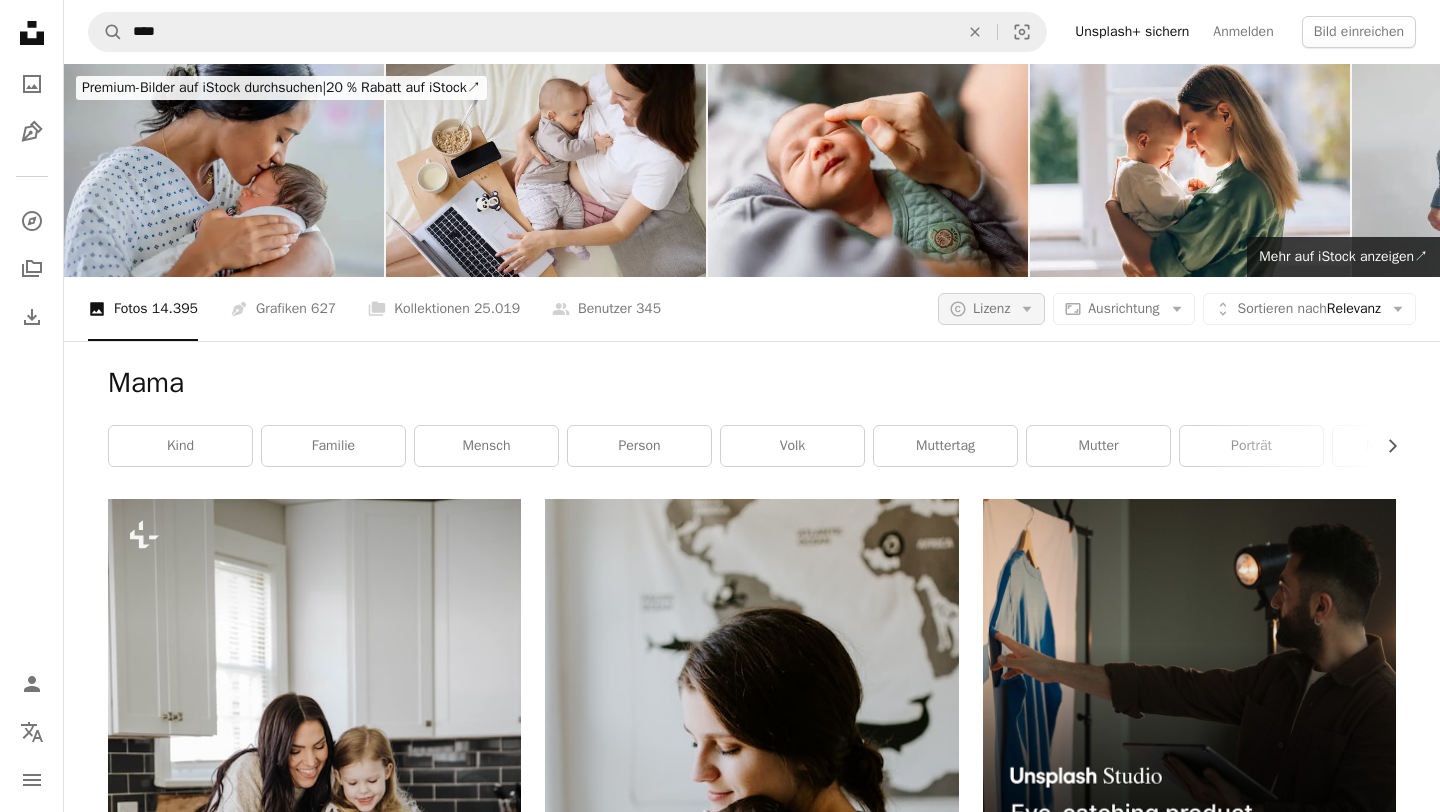 click on "Lizenz" at bounding box center (991, 308) 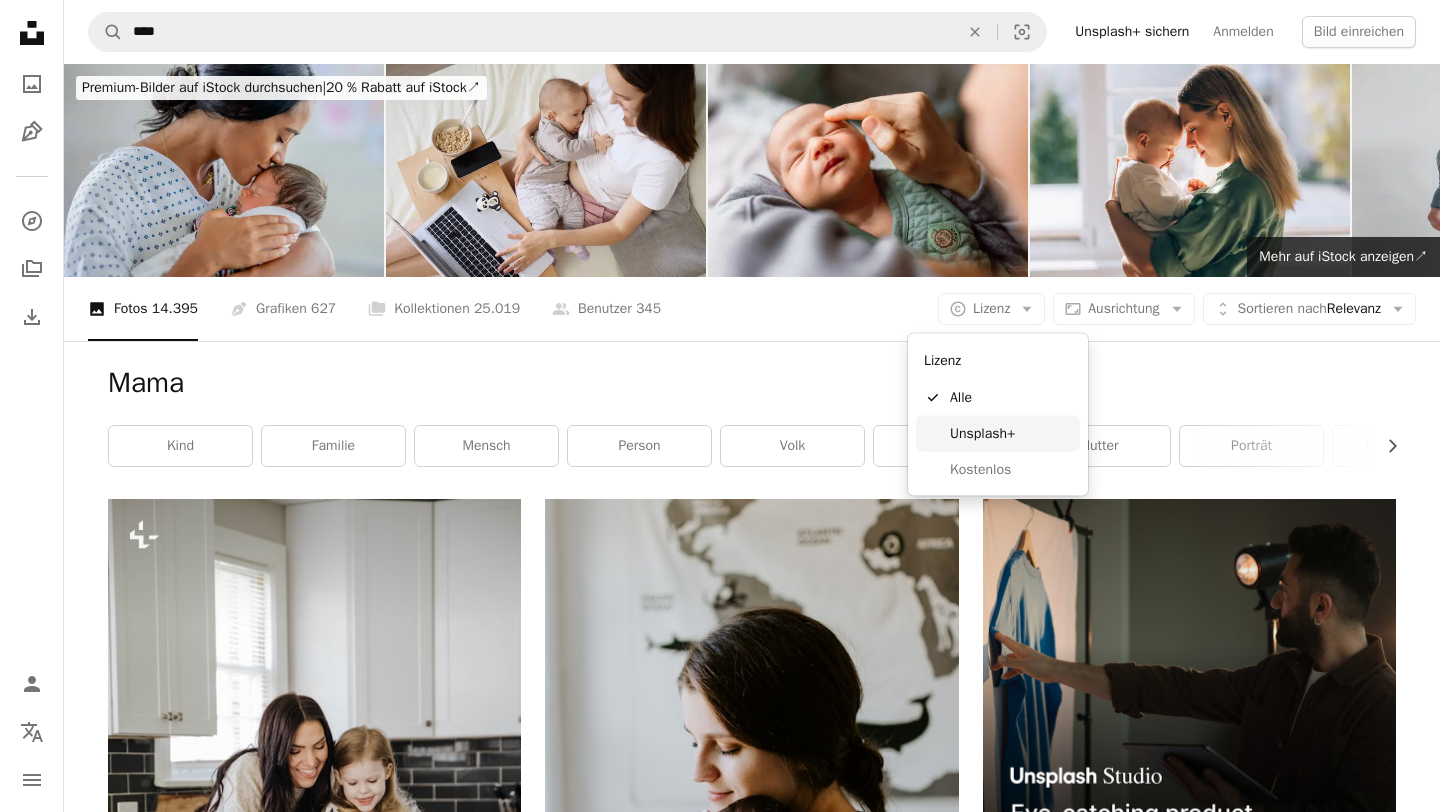 click on "Unsplash+" at bounding box center [1011, 433] 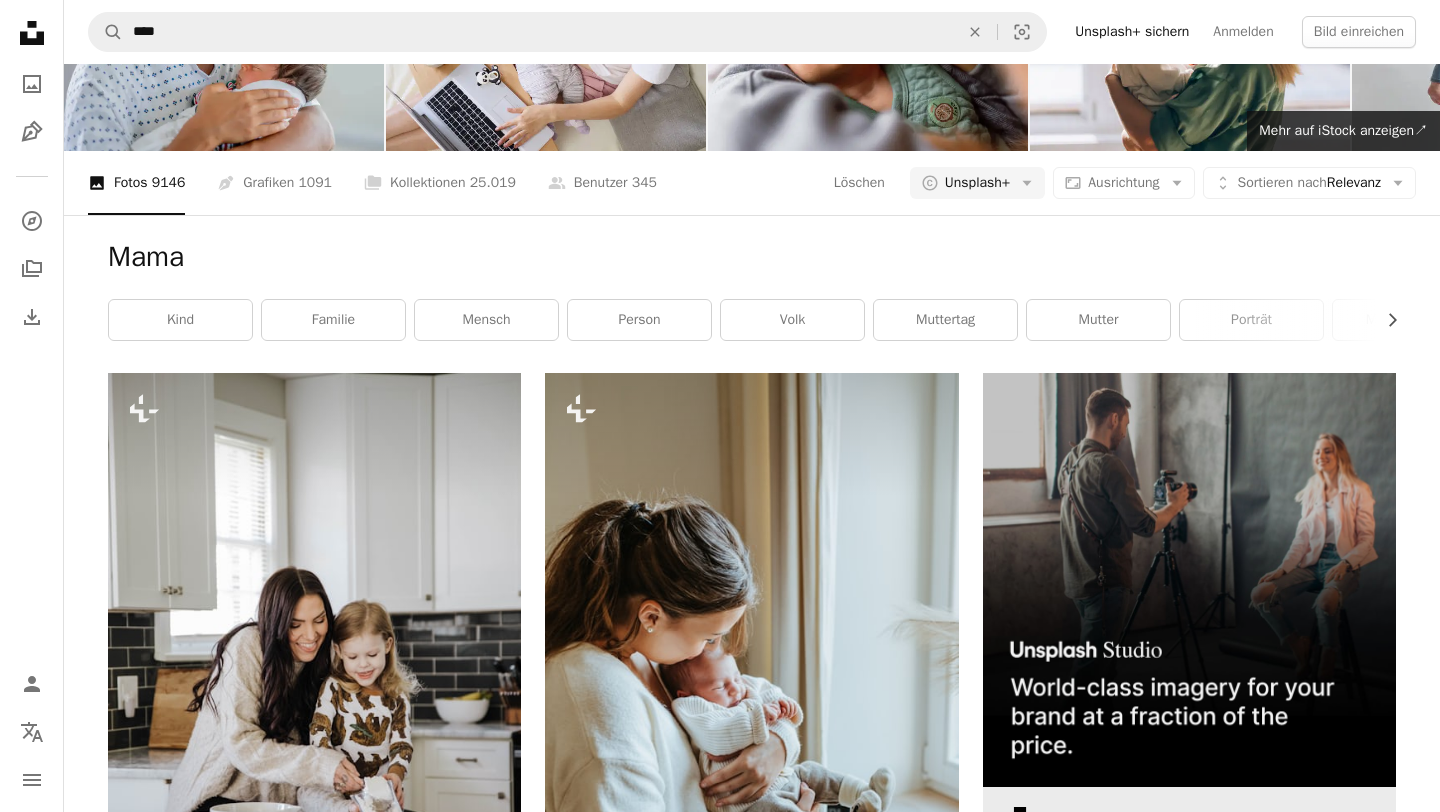 scroll, scrollTop: 0, scrollLeft: 0, axis: both 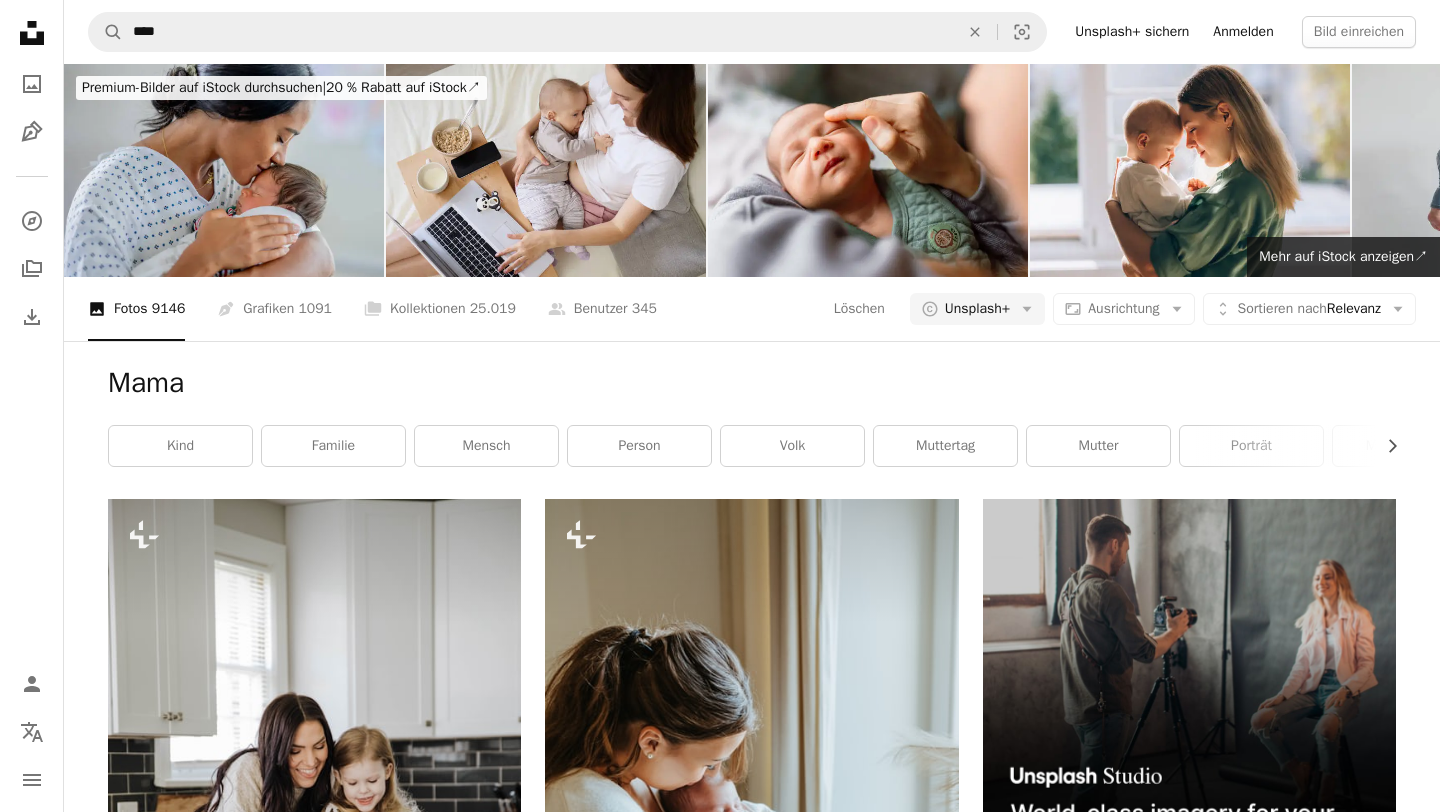 click on "Anmelden" at bounding box center [1243, 32] 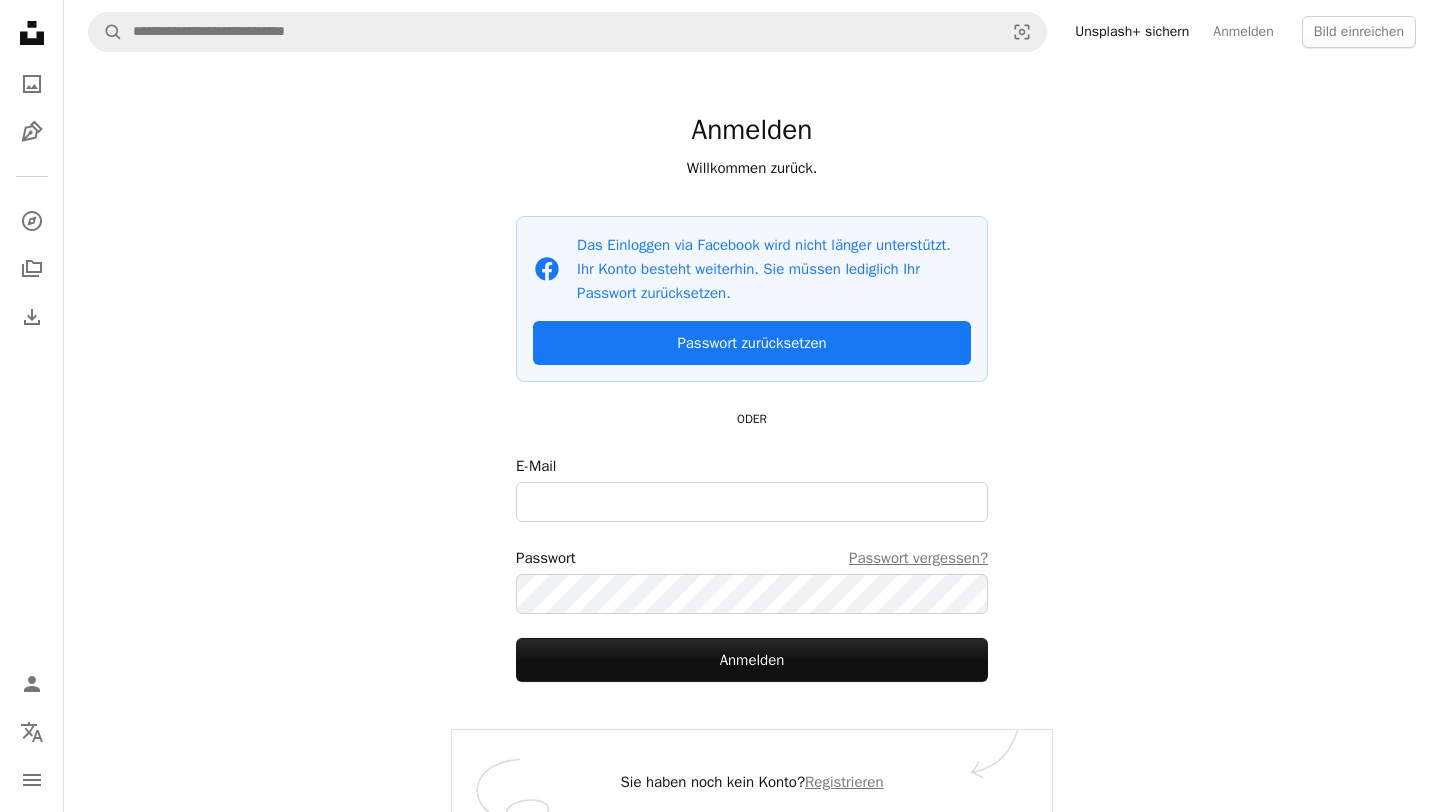 scroll, scrollTop: 46, scrollLeft: 0, axis: vertical 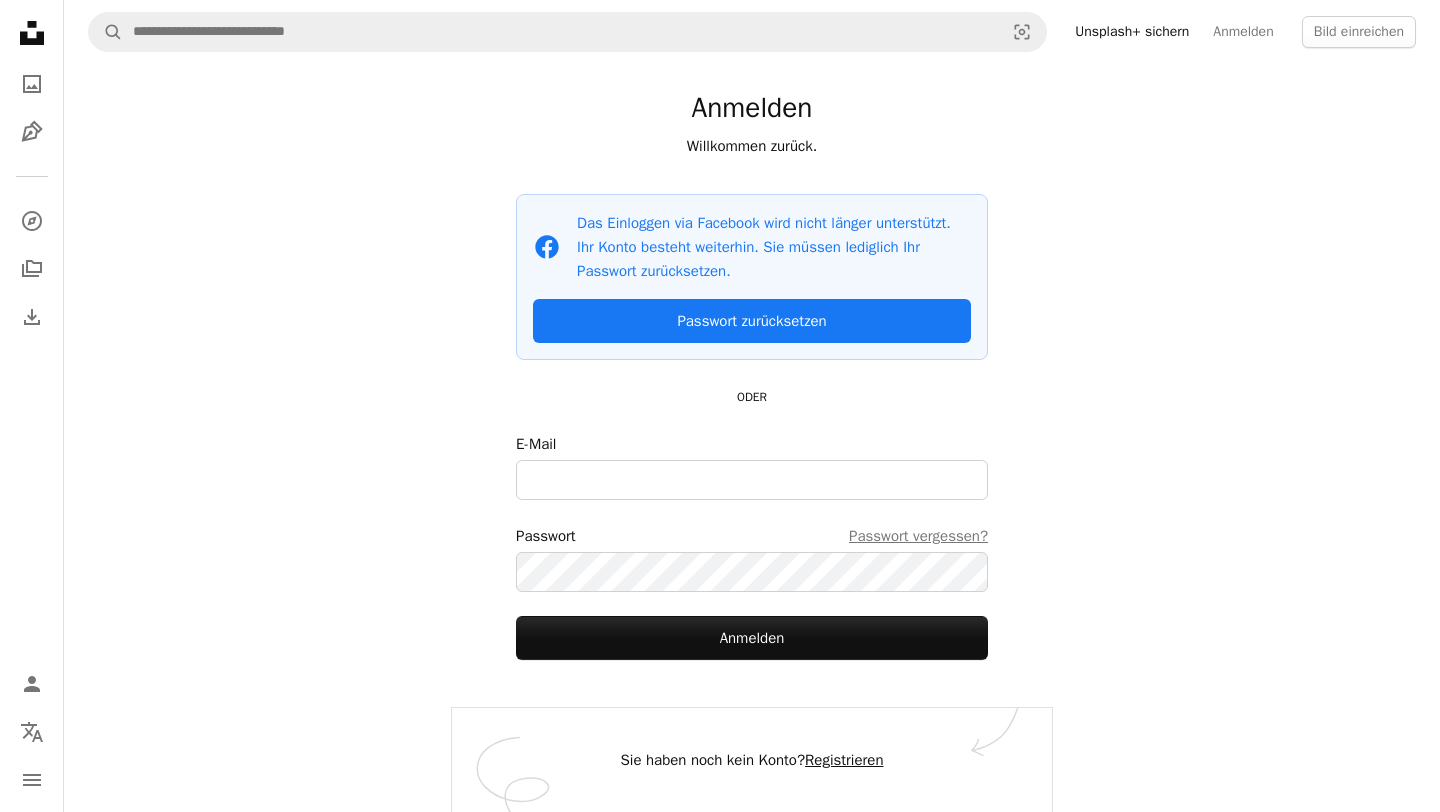 click on "Registrieren" at bounding box center (844, 760) 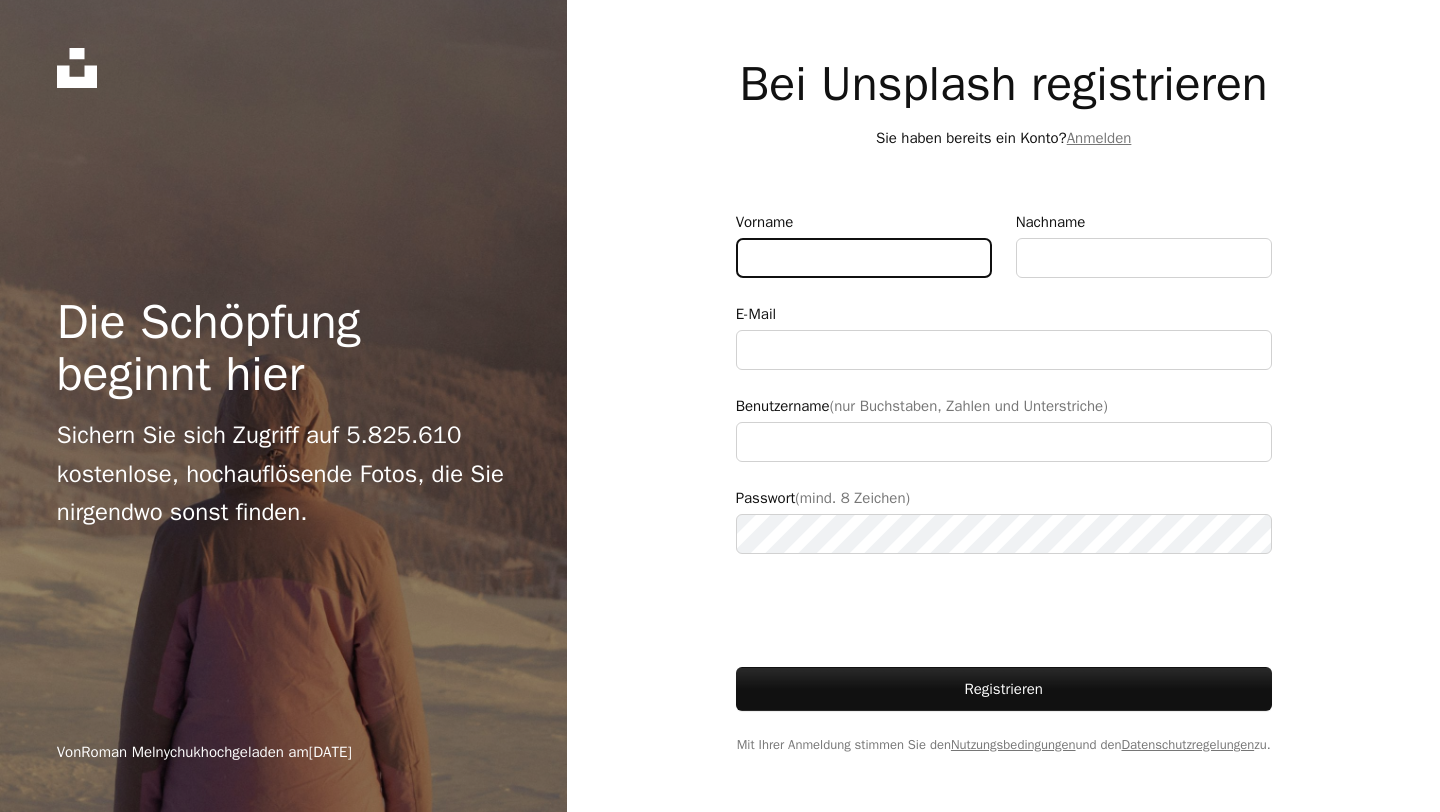 click on "Vorname" at bounding box center [864, 258] 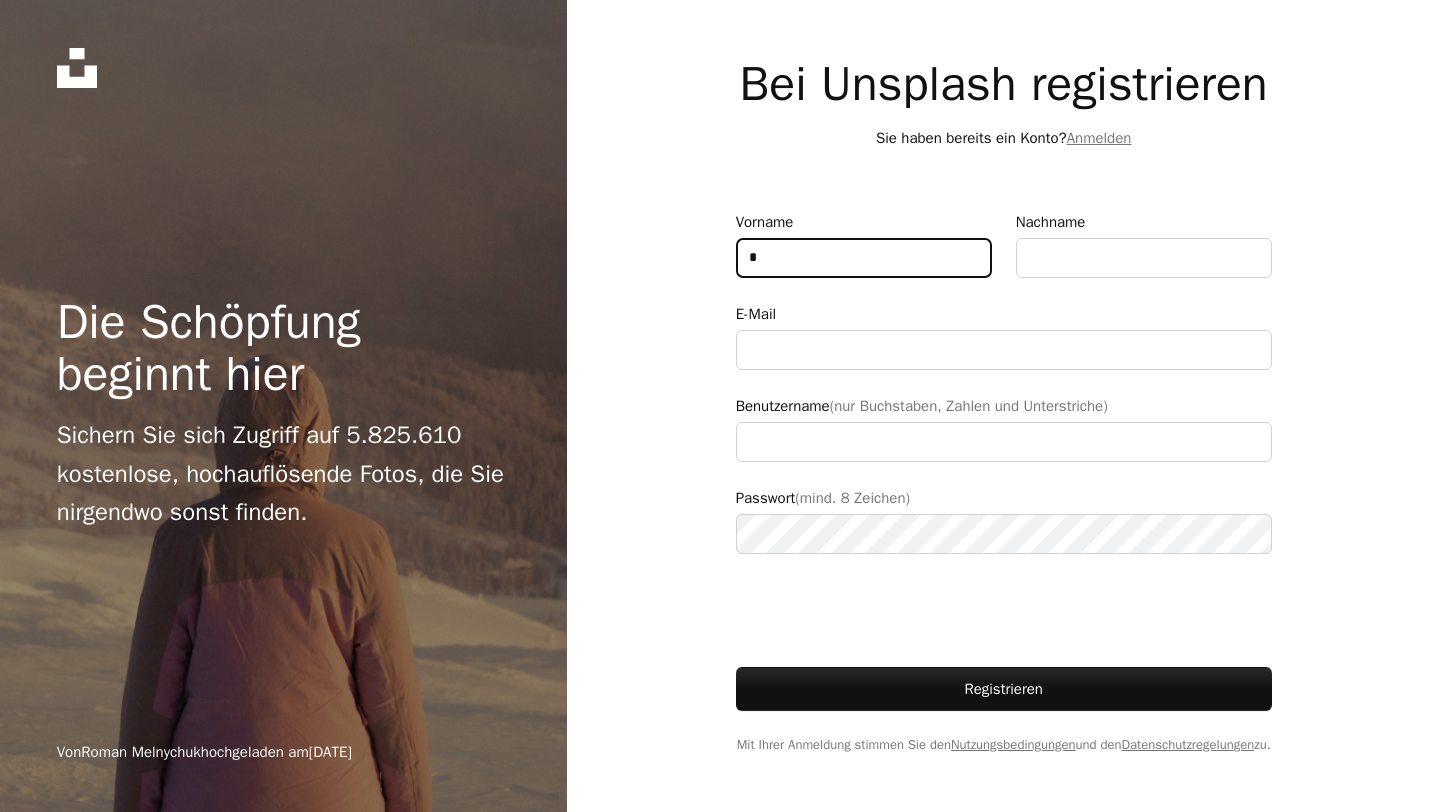type on "**********" 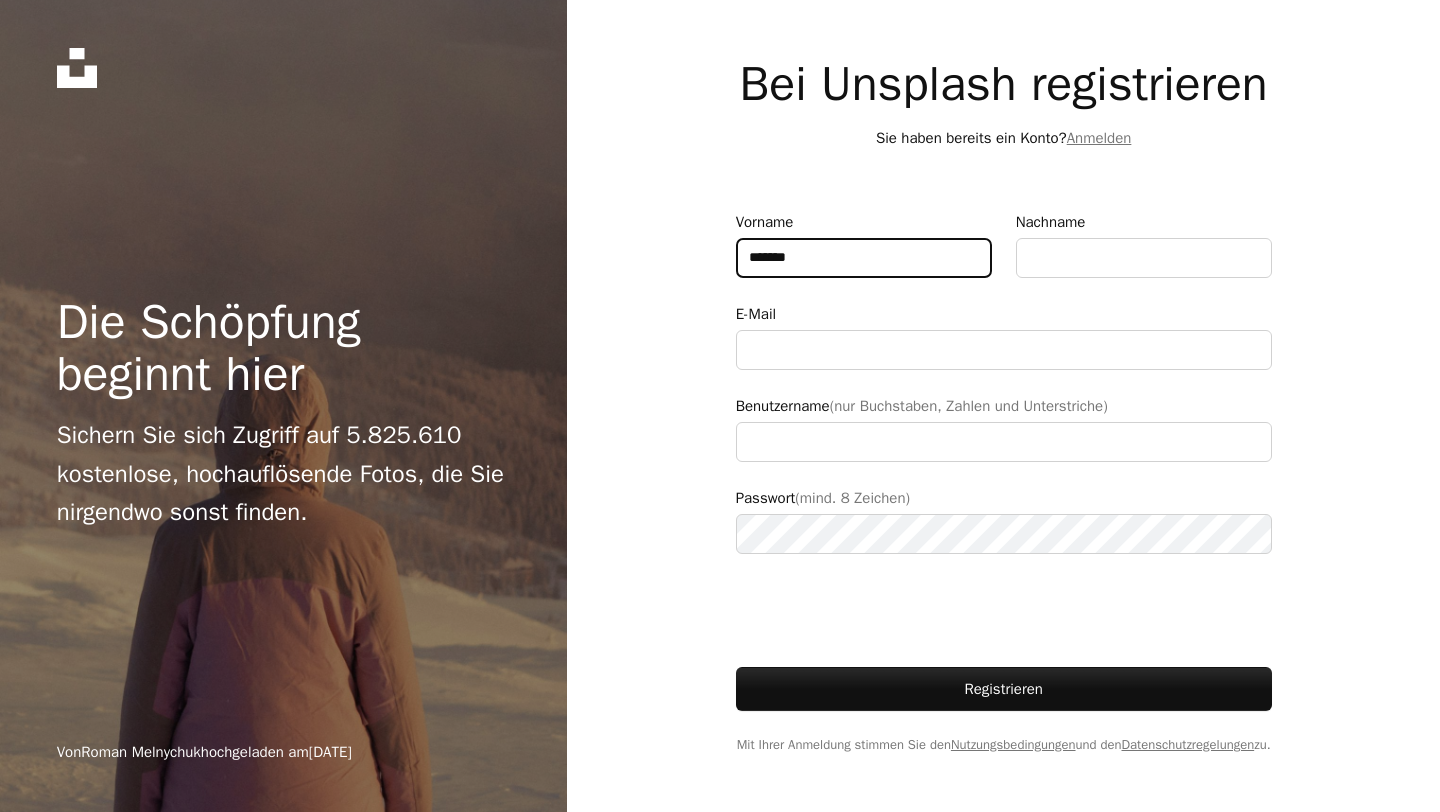 type on "*******" 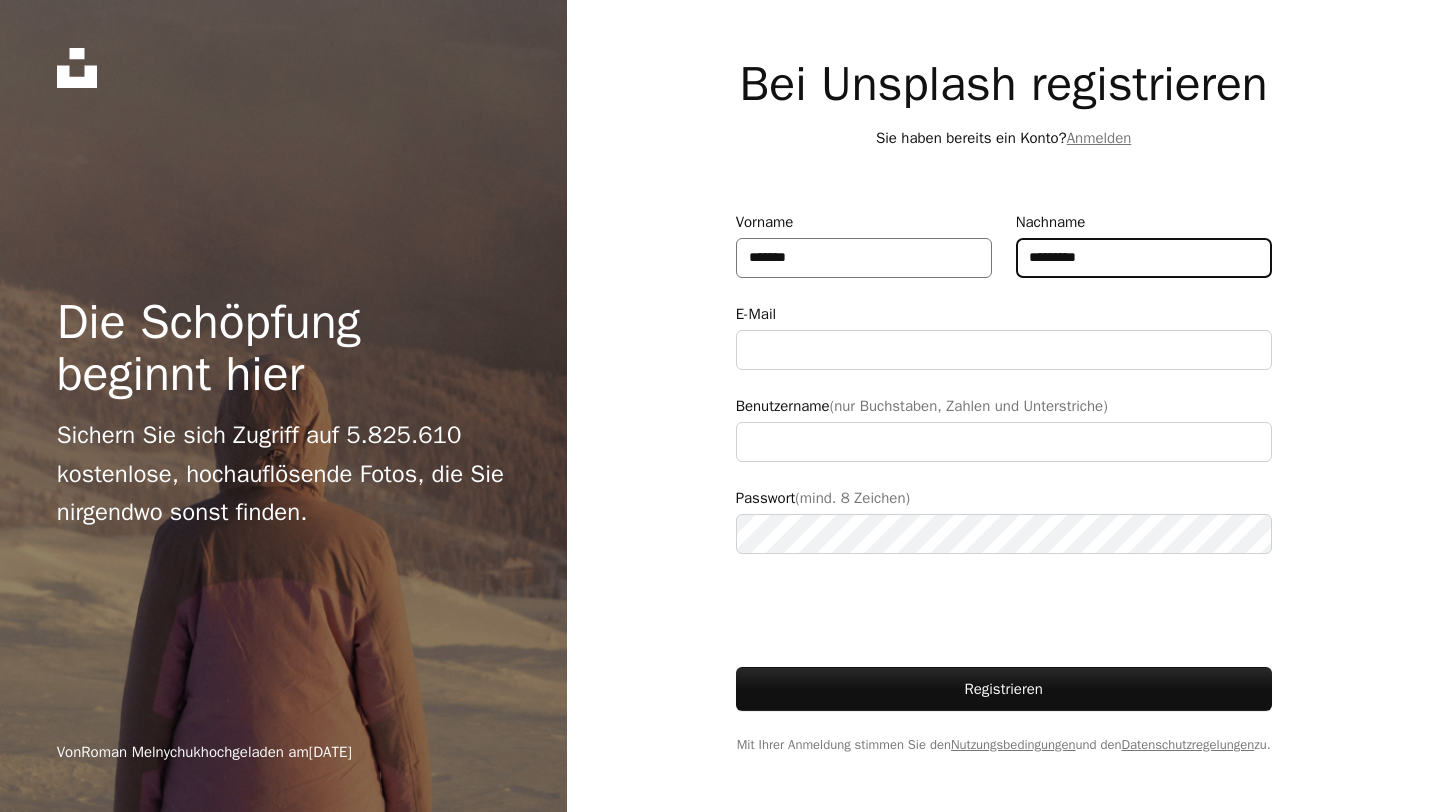 type on "*********" 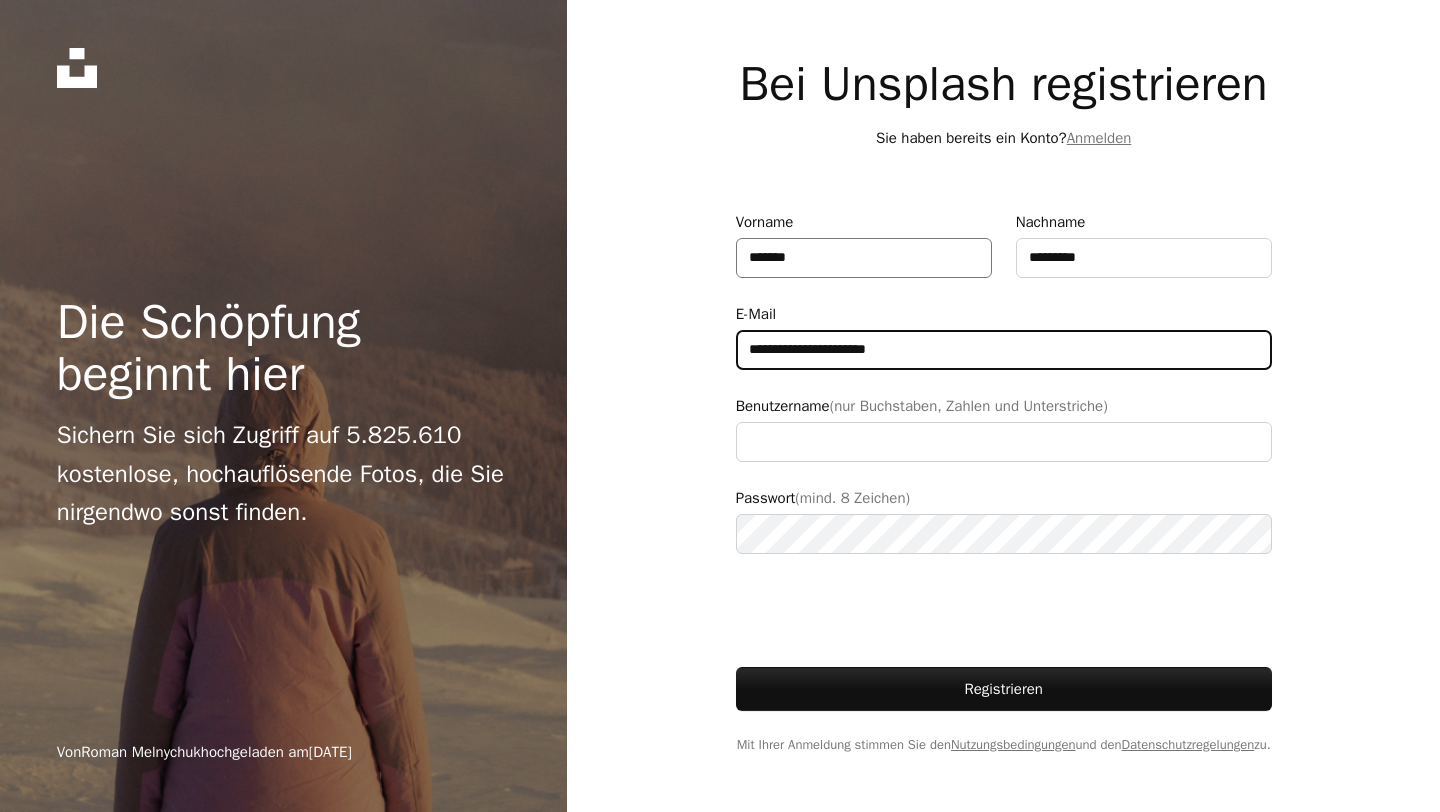 type on "**********" 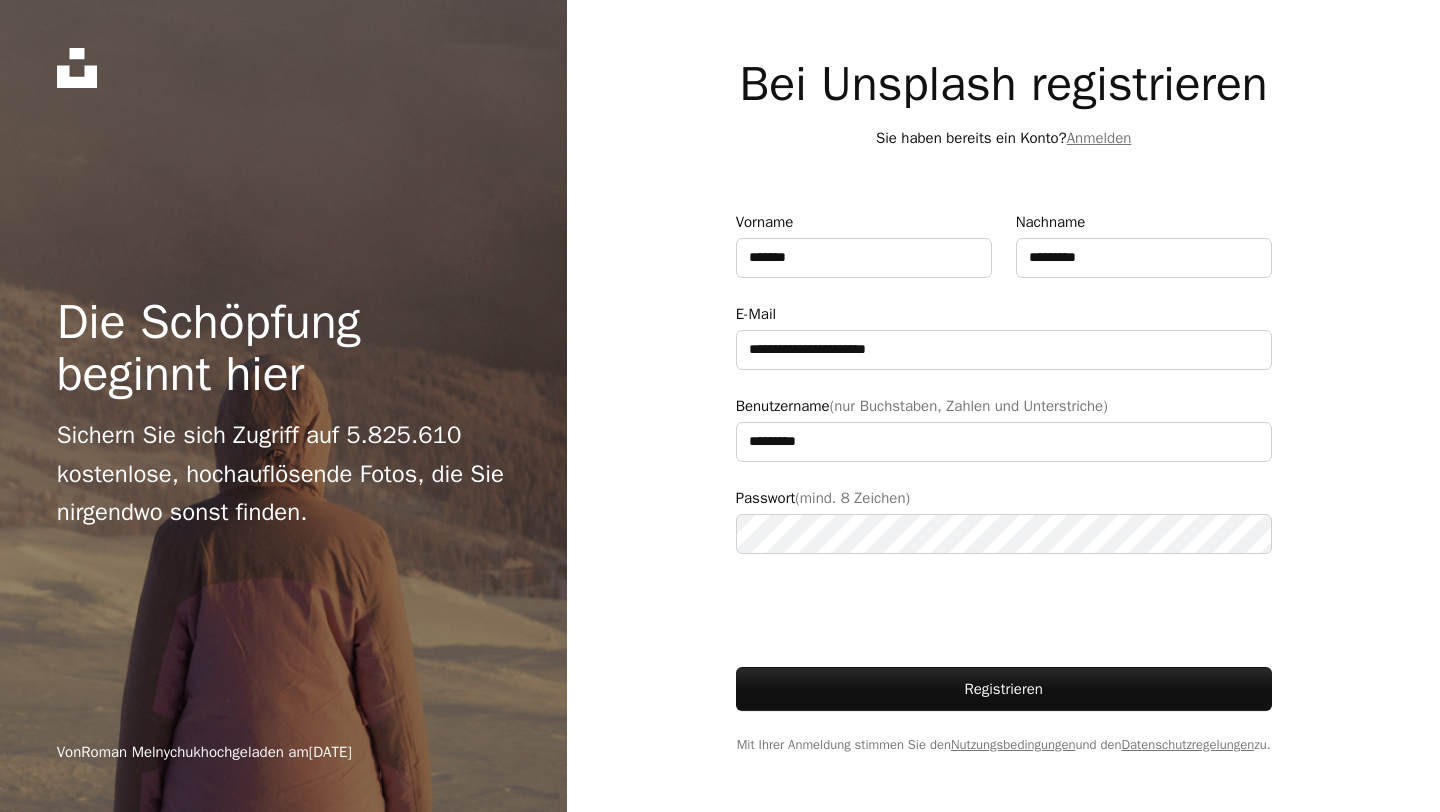 click on "**********" at bounding box center (1004, 406) 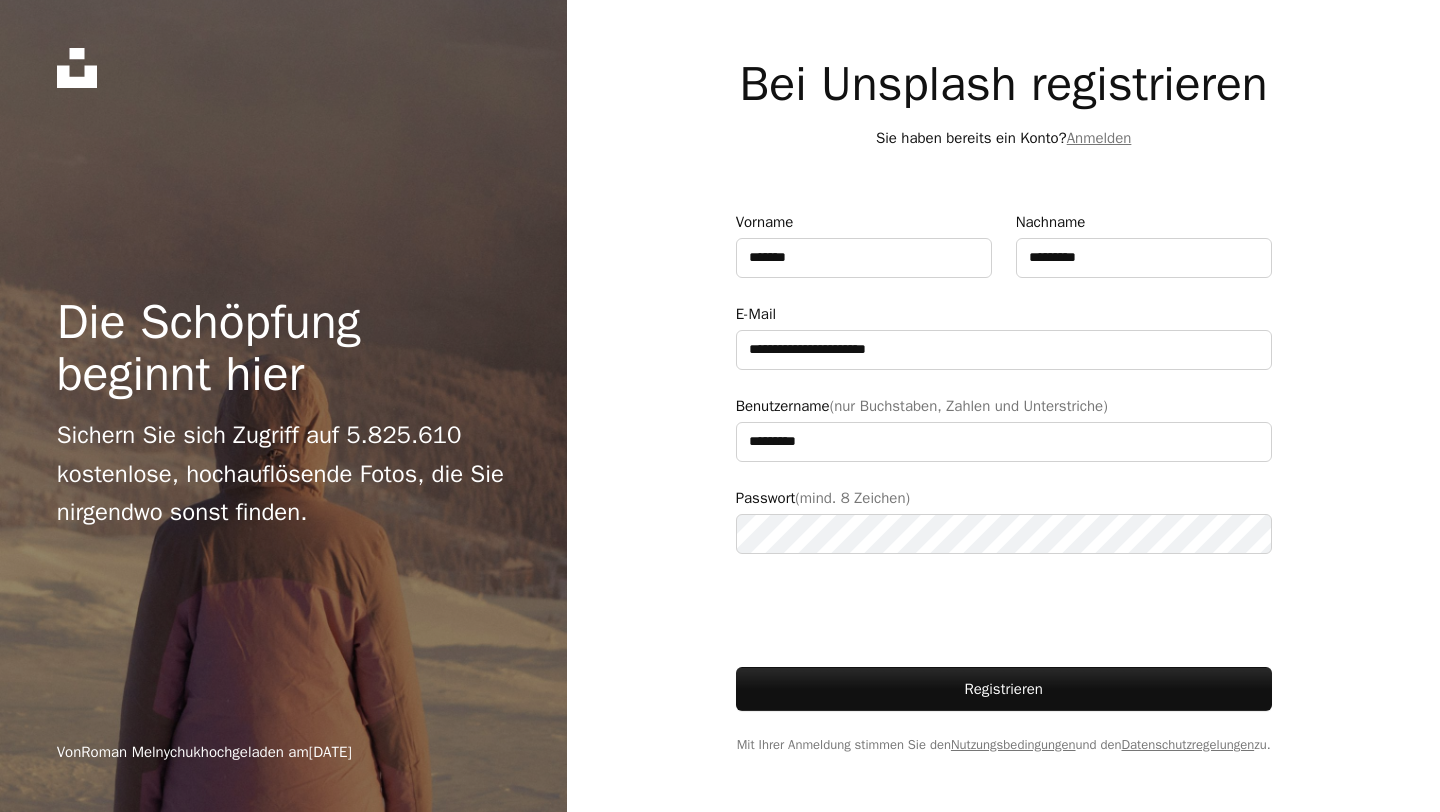 click on "**********" at bounding box center [720, 406] 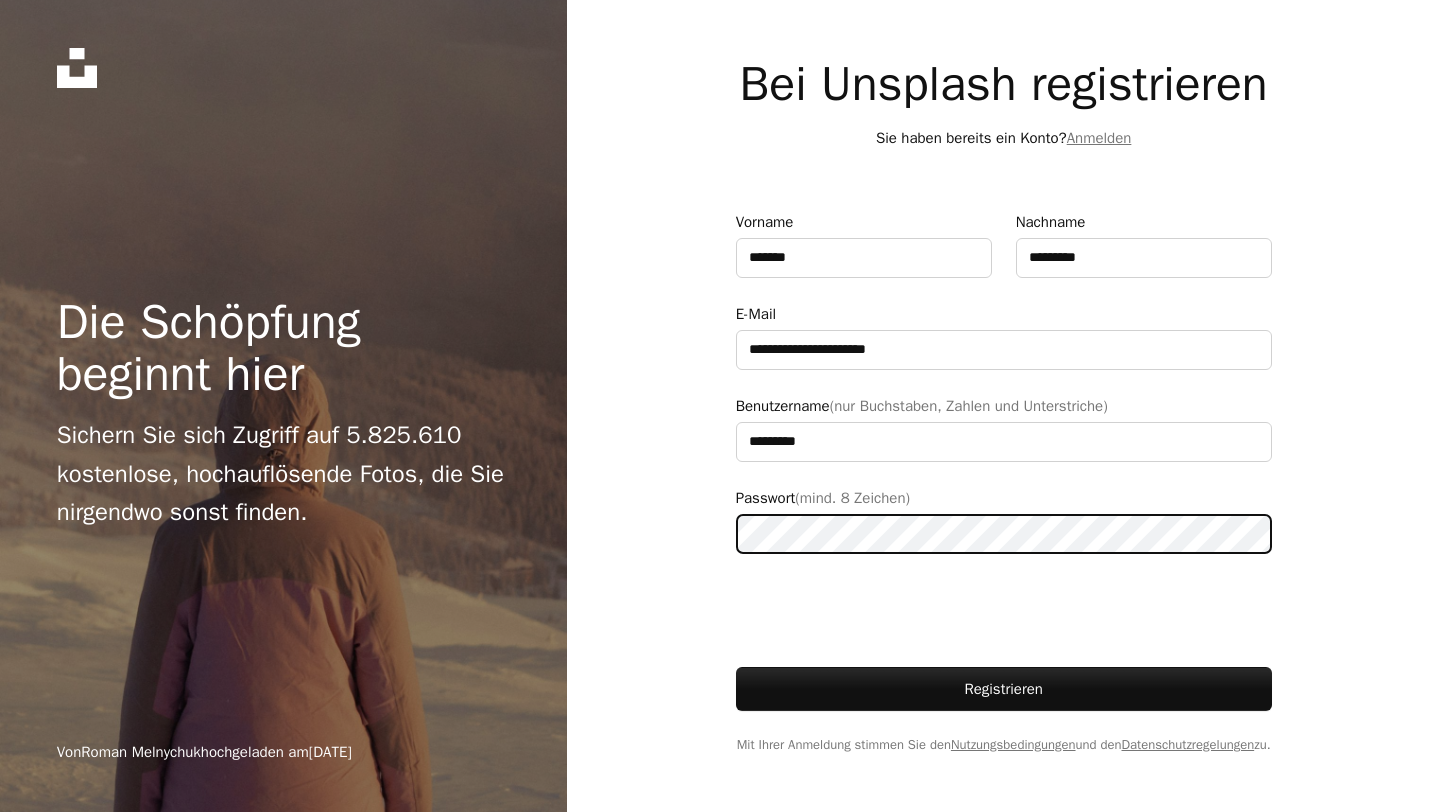 click on "**********" at bounding box center (720, 406) 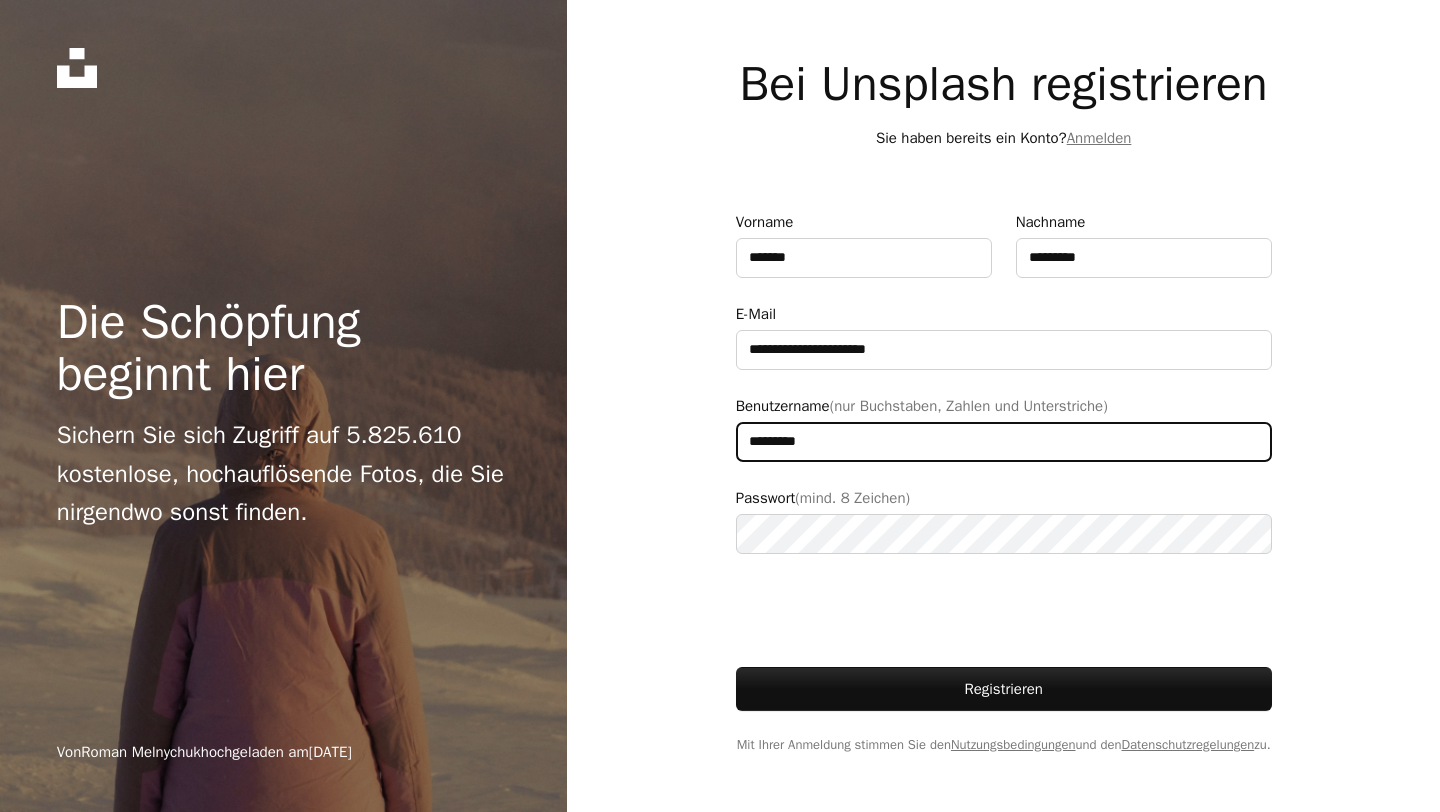 click on "*********" at bounding box center (1004, 442) 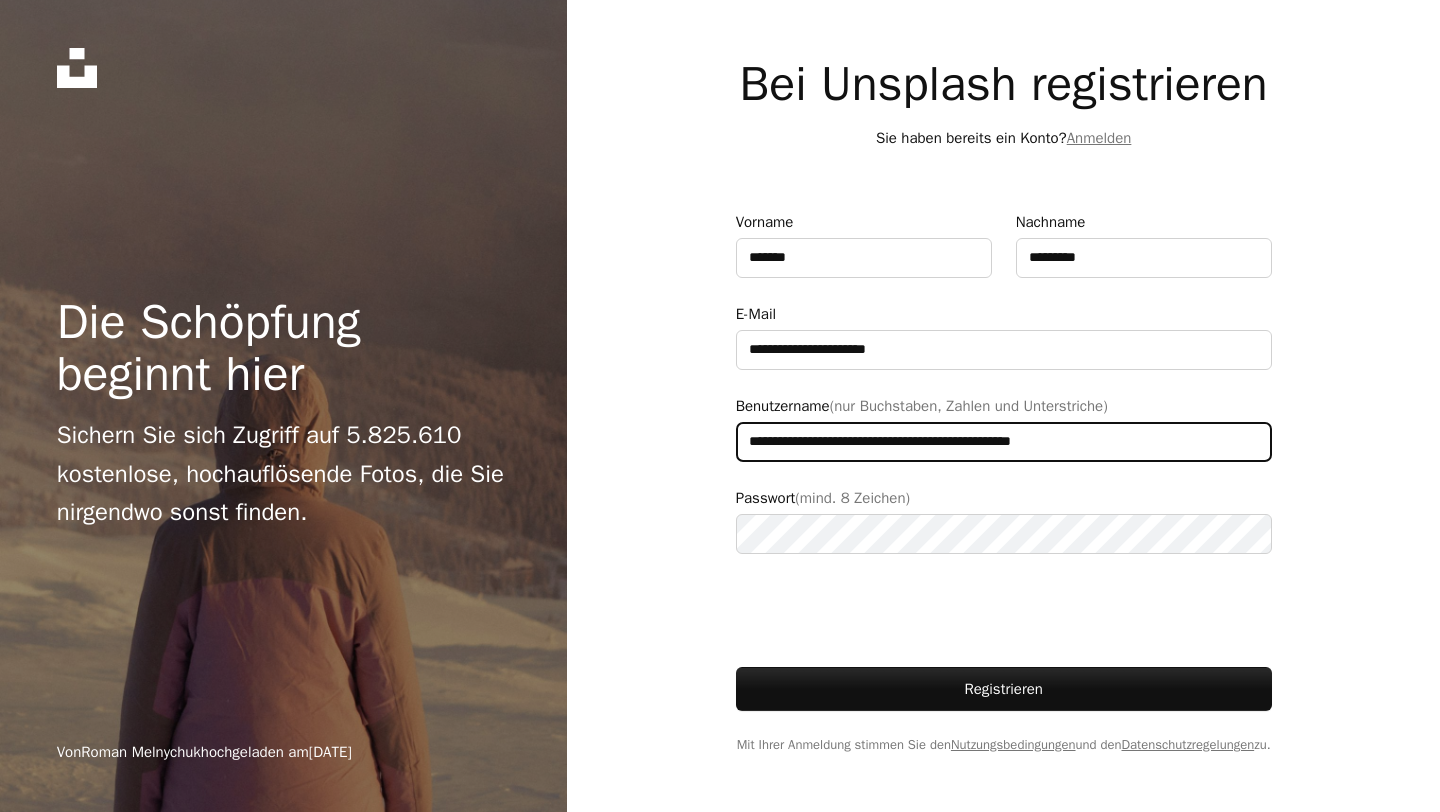 drag, startPoint x: 814, startPoint y: 460, endPoint x: 1126, endPoint y: 458, distance: 312.0064 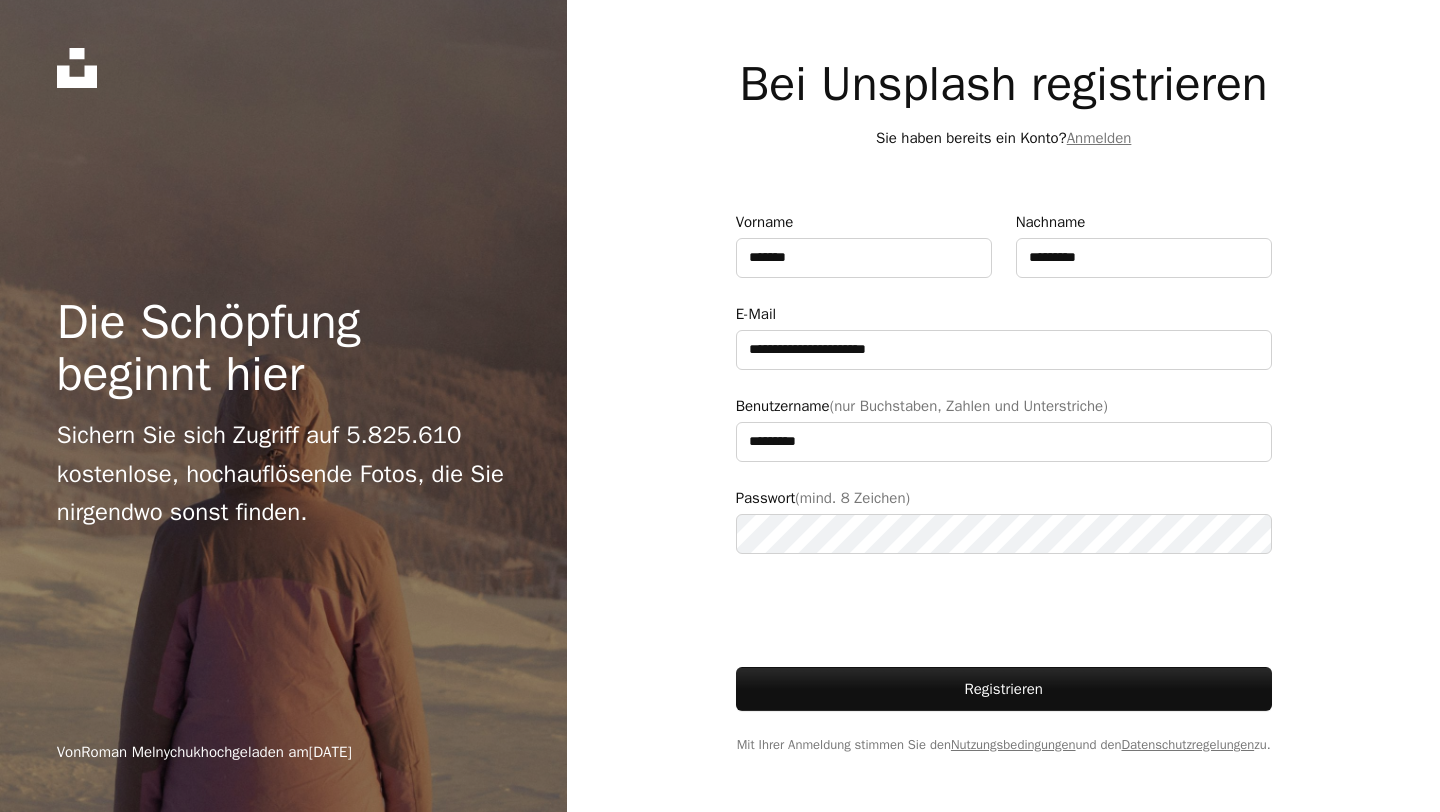 click on "**********" at bounding box center (720, 406) 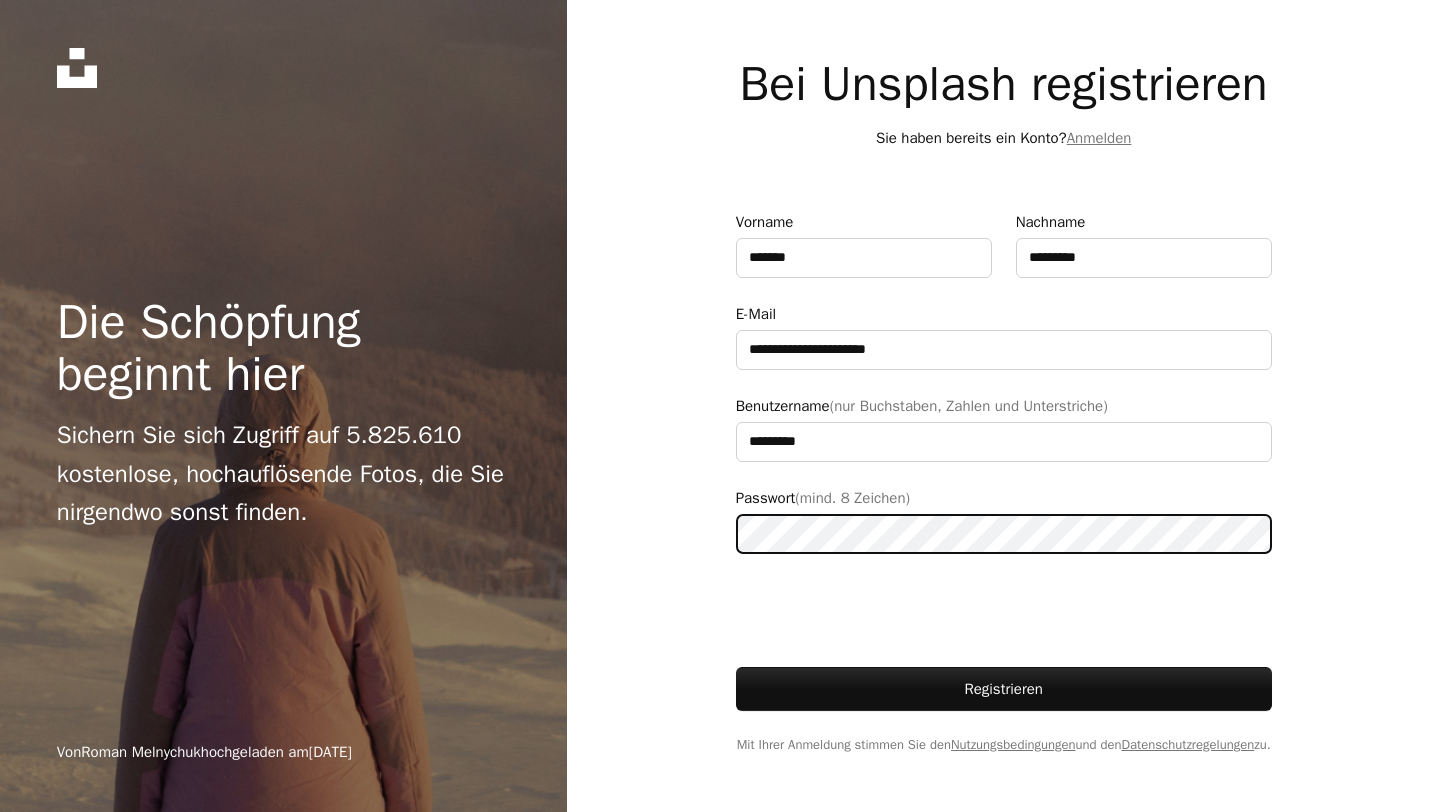 click on "**********" at bounding box center (720, 406) 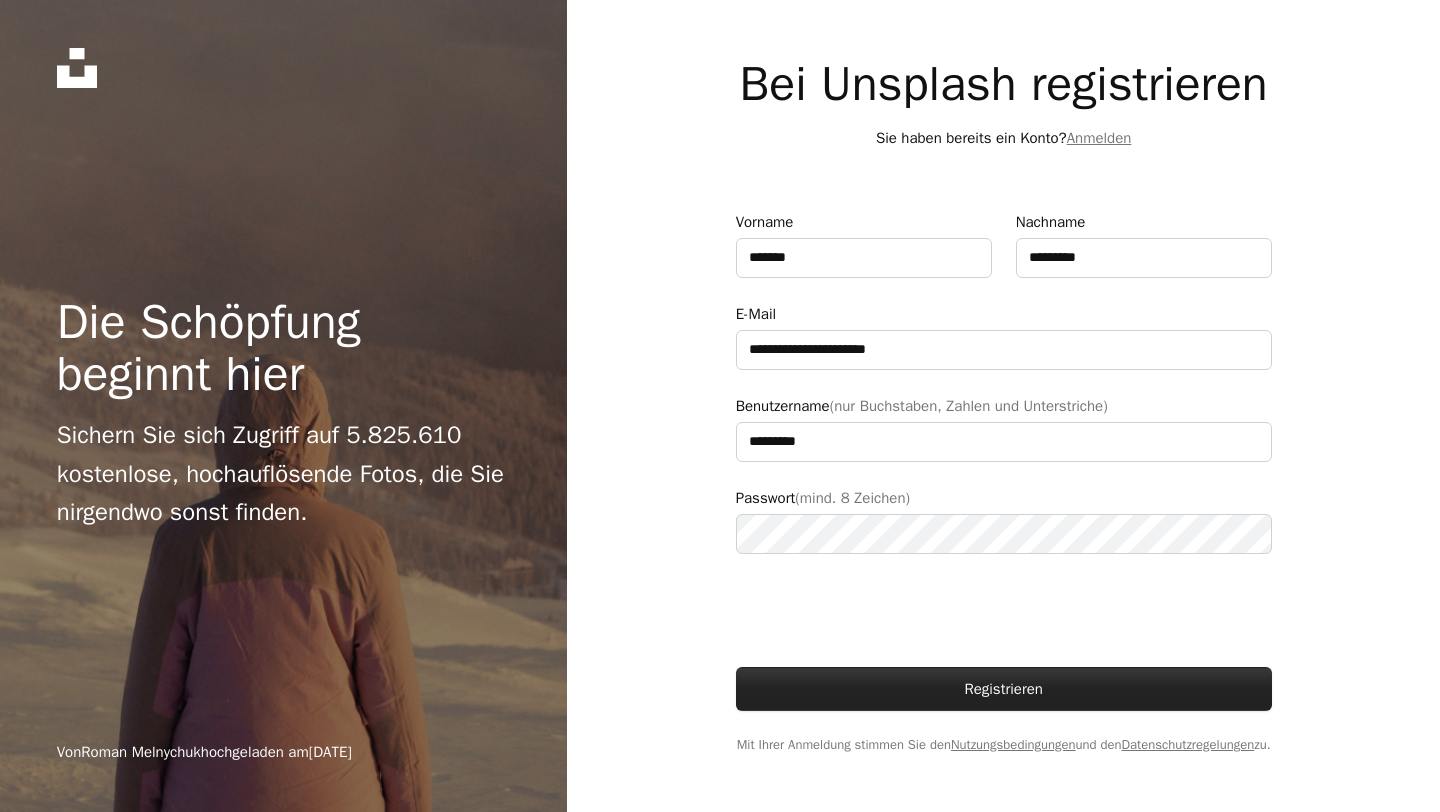 click on "Registrieren" at bounding box center (1004, 689) 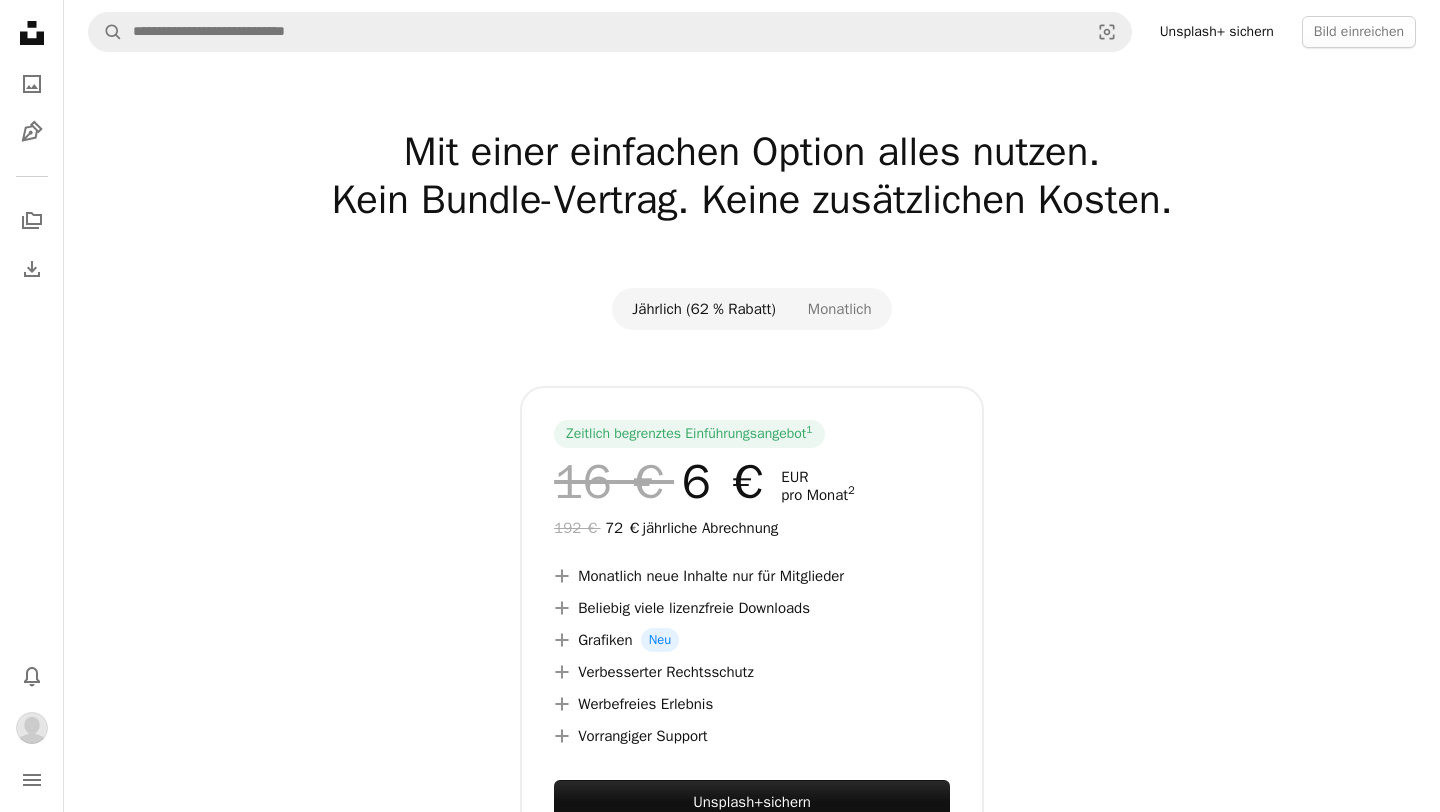 scroll, scrollTop: 0, scrollLeft: 0, axis: both 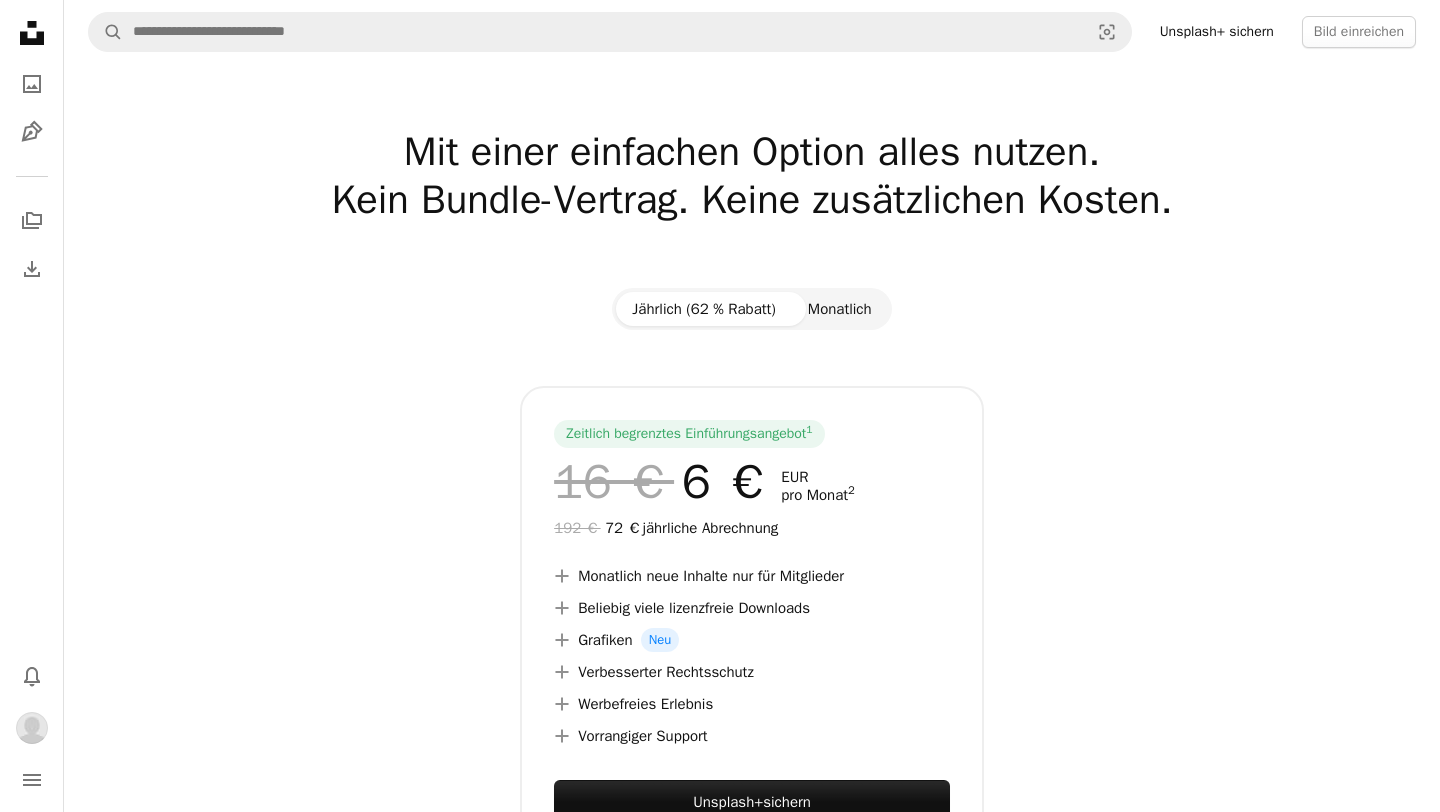 click on "Monatlich" at bounding box center (840, 309) 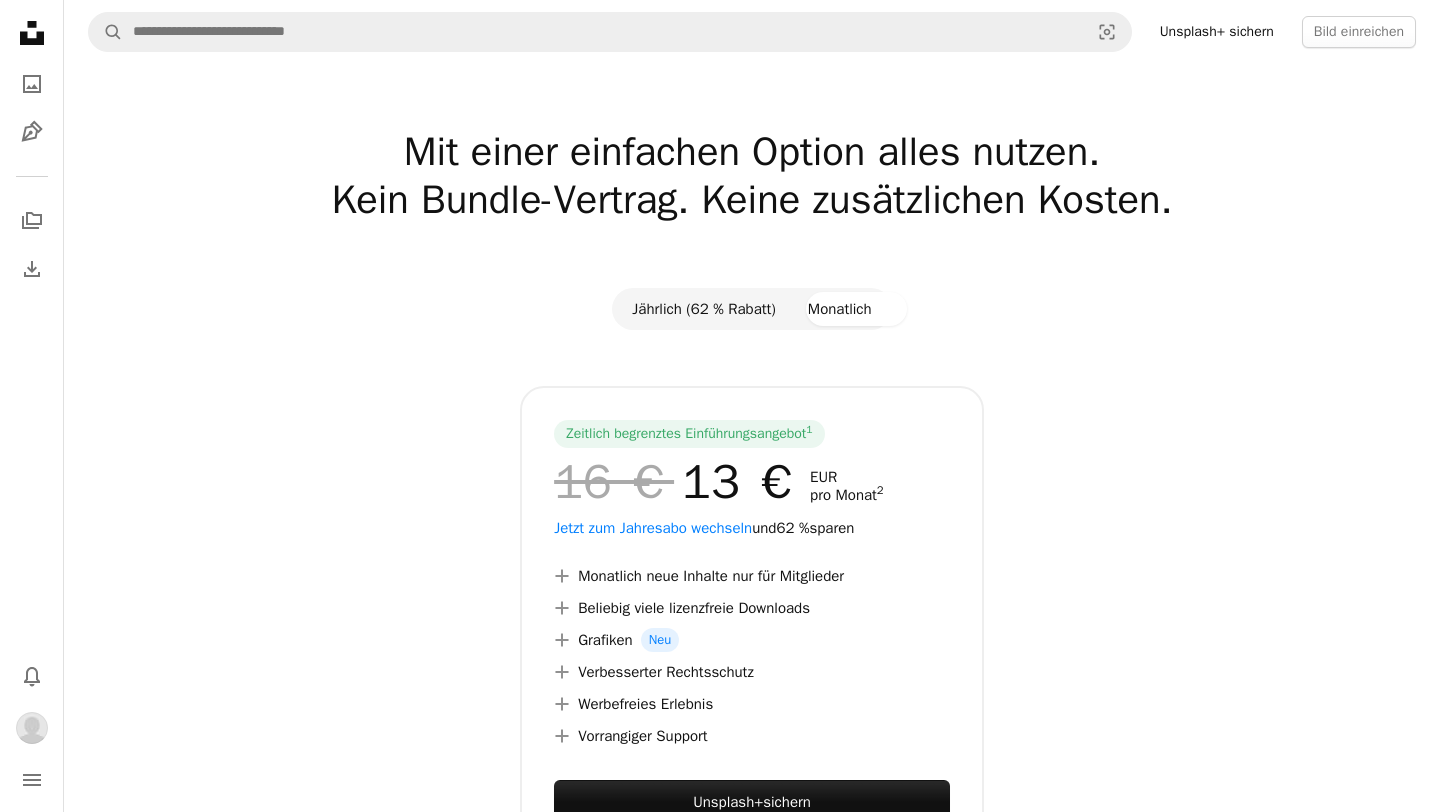 click on "Jährlich (62 % Rabatt)" at bounding box center [704, 309] 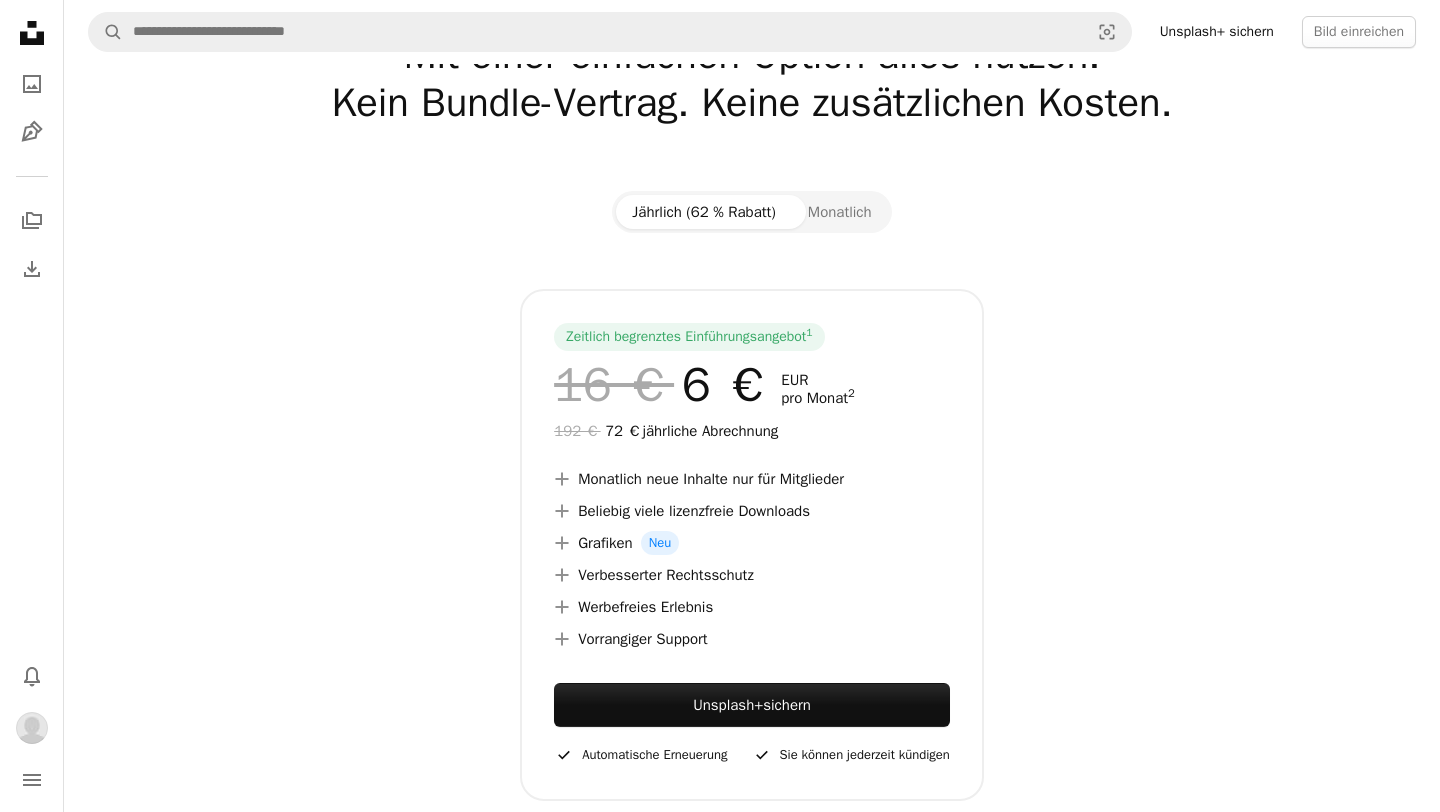 scroll, scrollTop: 63, scrollLeft: 0, axis: vertical 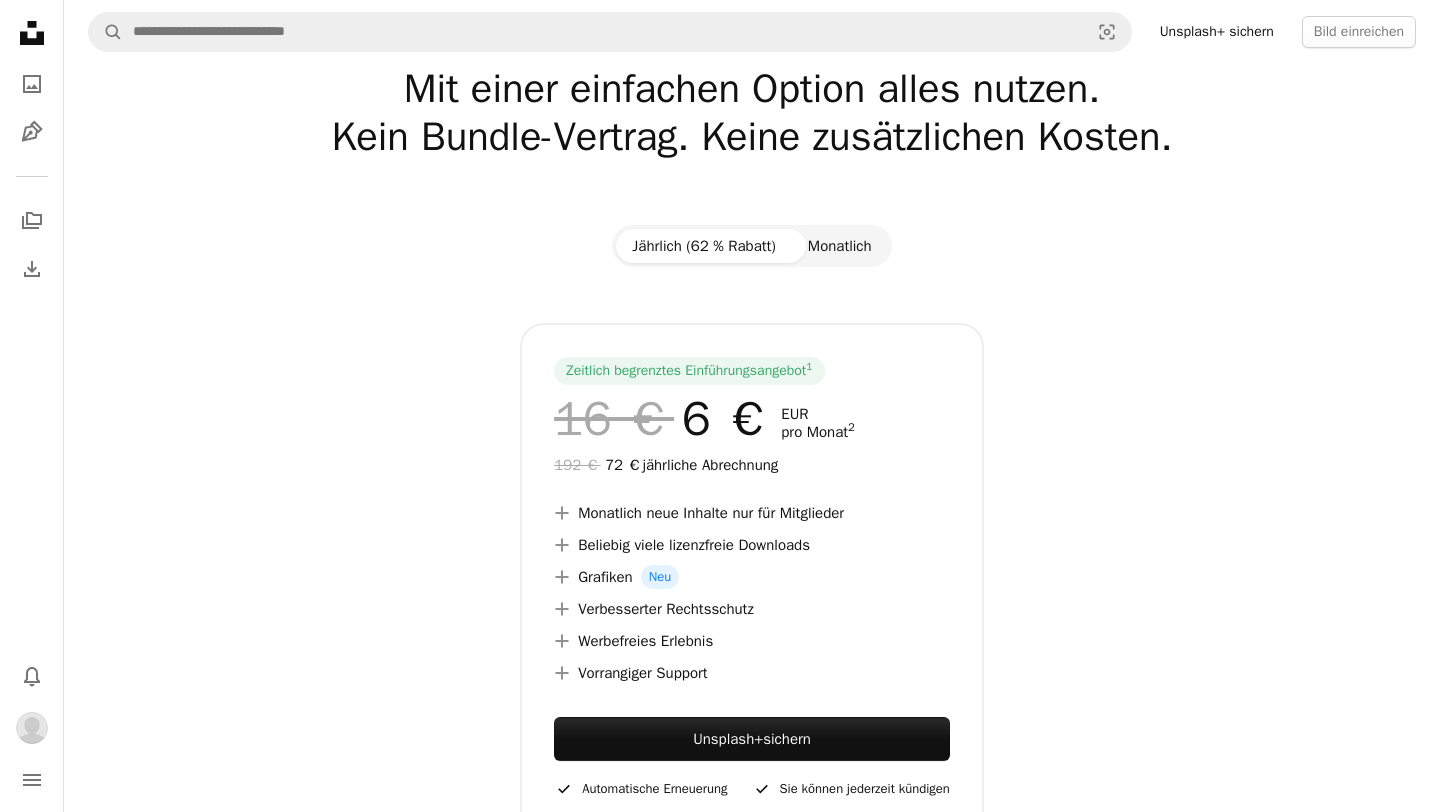 click on "Monatlich" at bounding box center [840, 246] 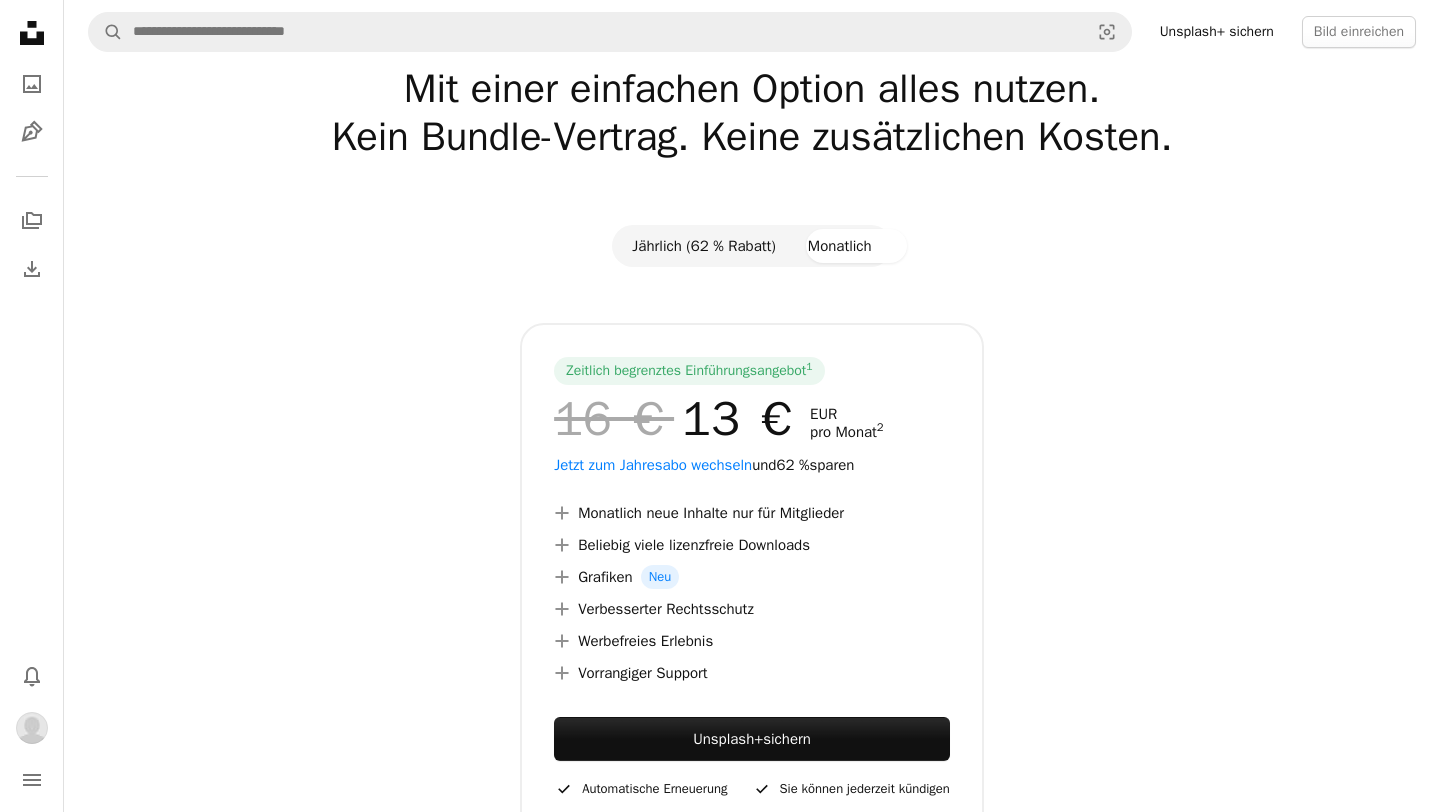 click on "Jährlich (62 % Rabatt)" at bounding box center (704, 246) 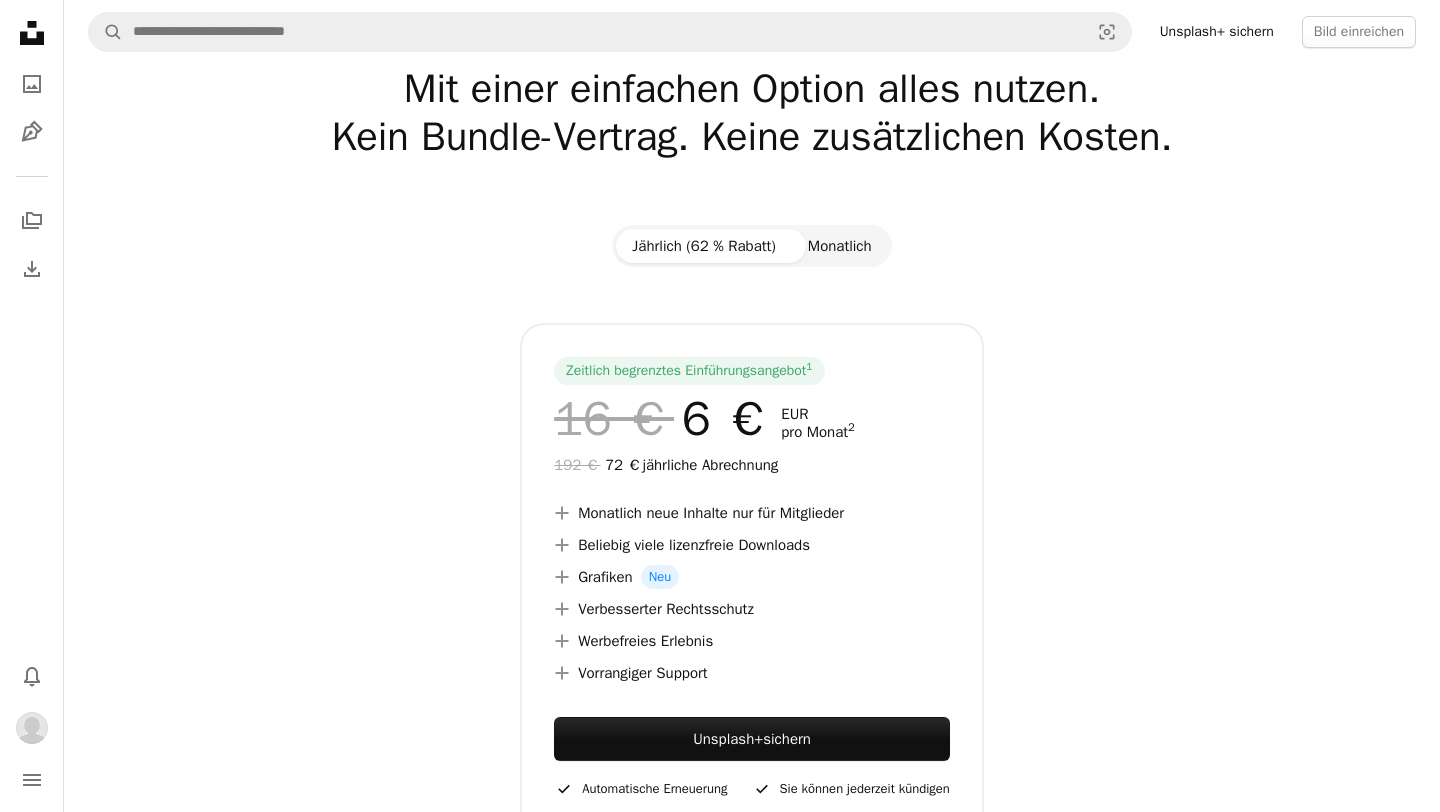 click on "Monatlich" at bounding box center (840, 246) 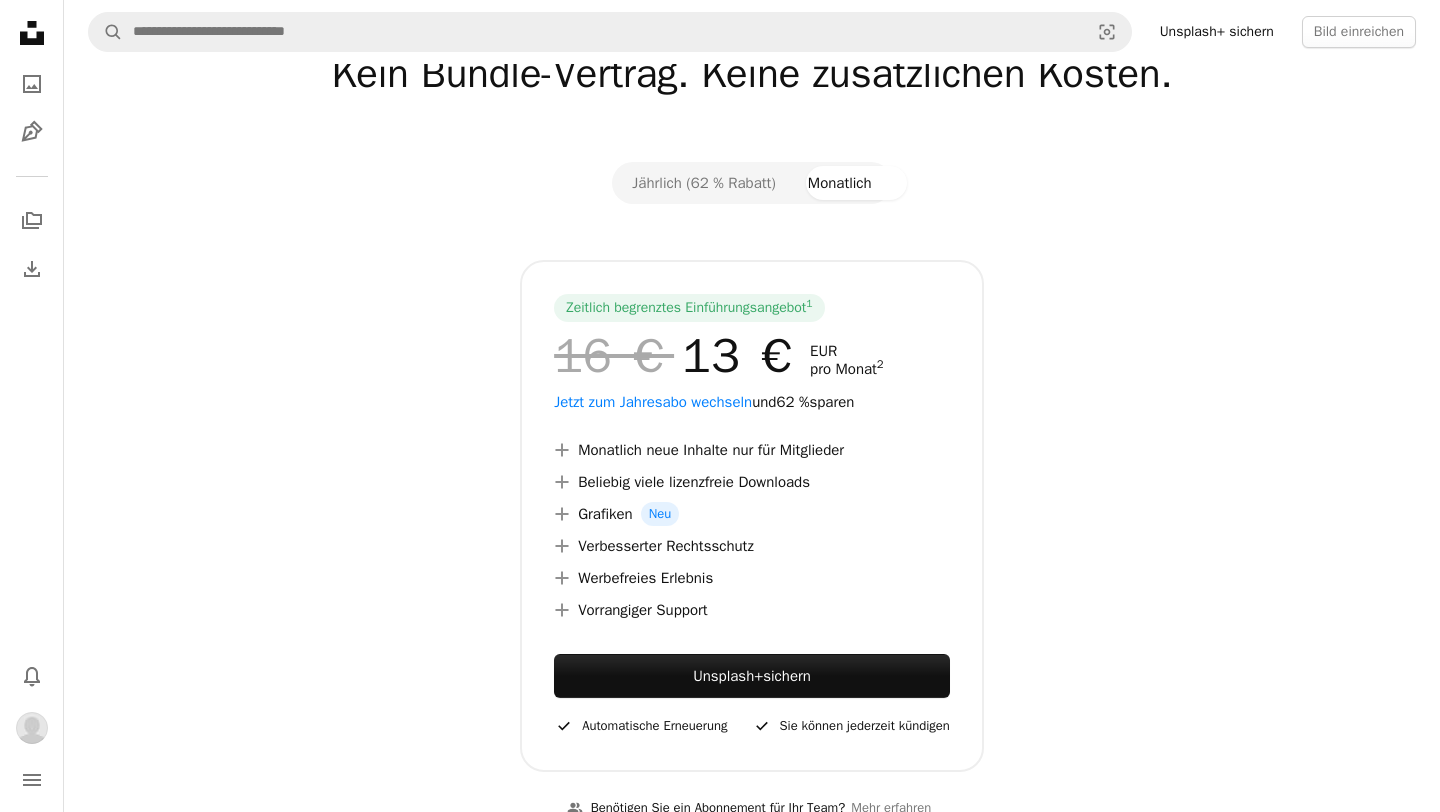 scroll, scrollTop: 158, scrollLeft: 0, axis: vertical 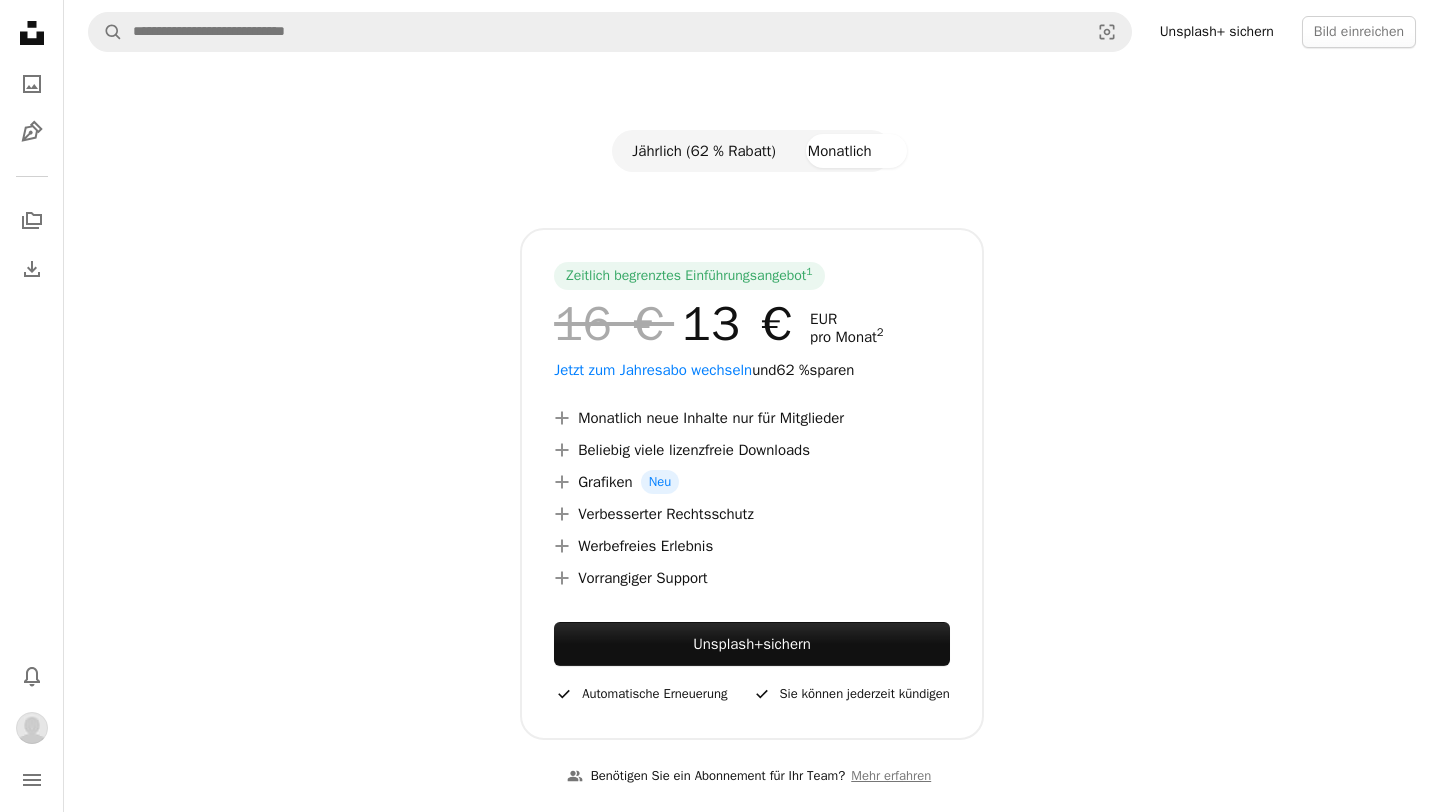 click on "Jährlich (62 % Rabatt)" at bounding box center (704, 151) 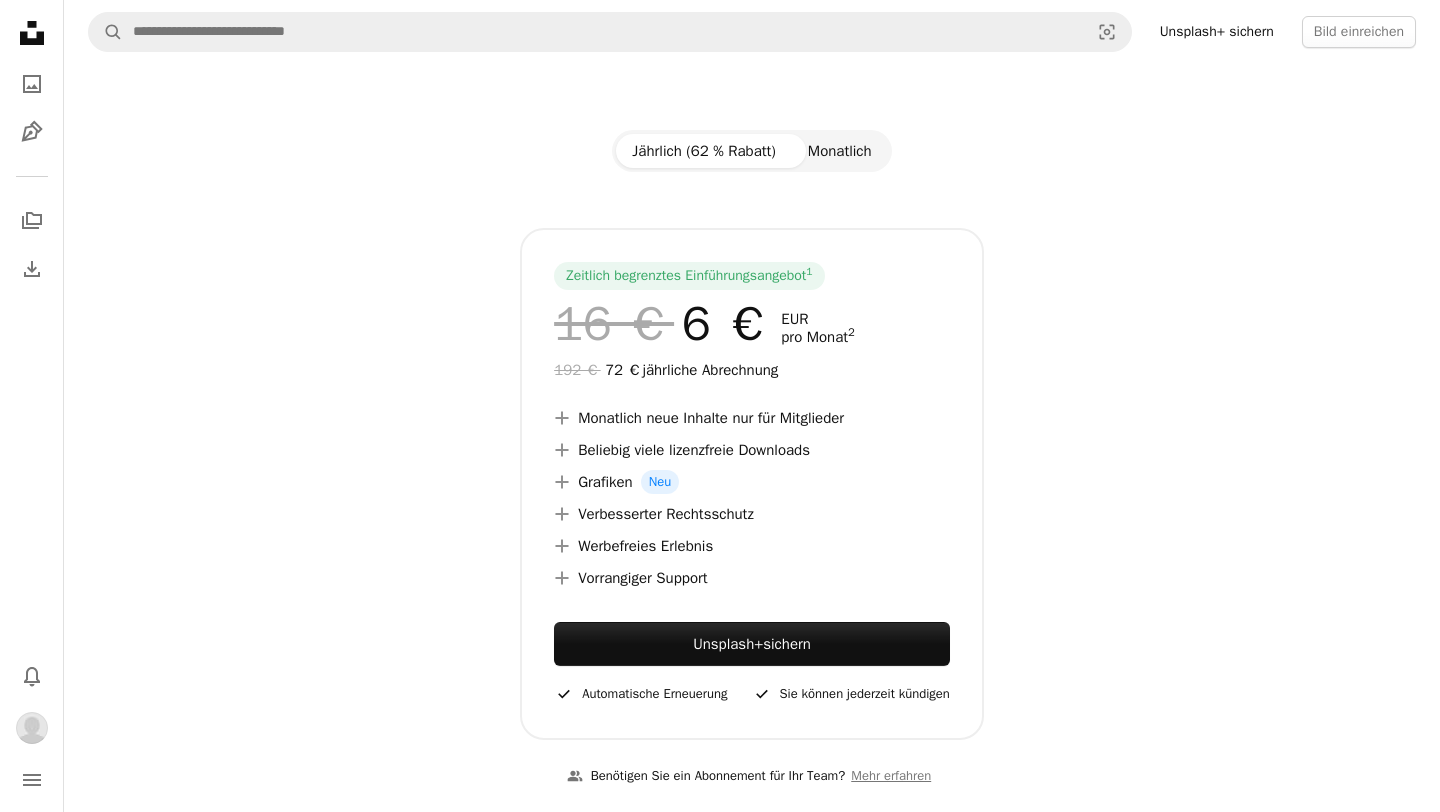 click on "Monatlich" at bounding box center [840, 151] 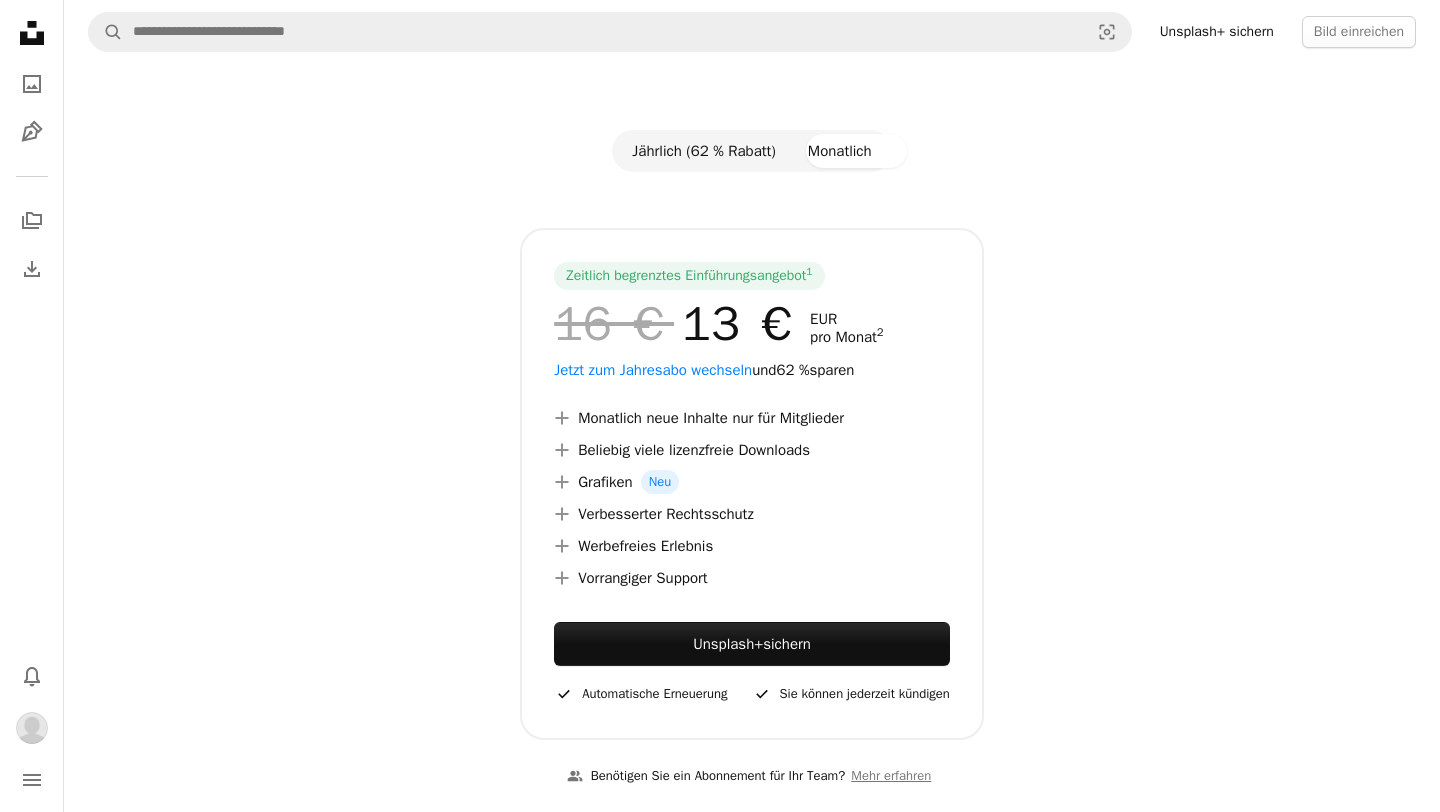 click on "Jährlich (62 % Rabatt)" at bounding box center [704, 151] 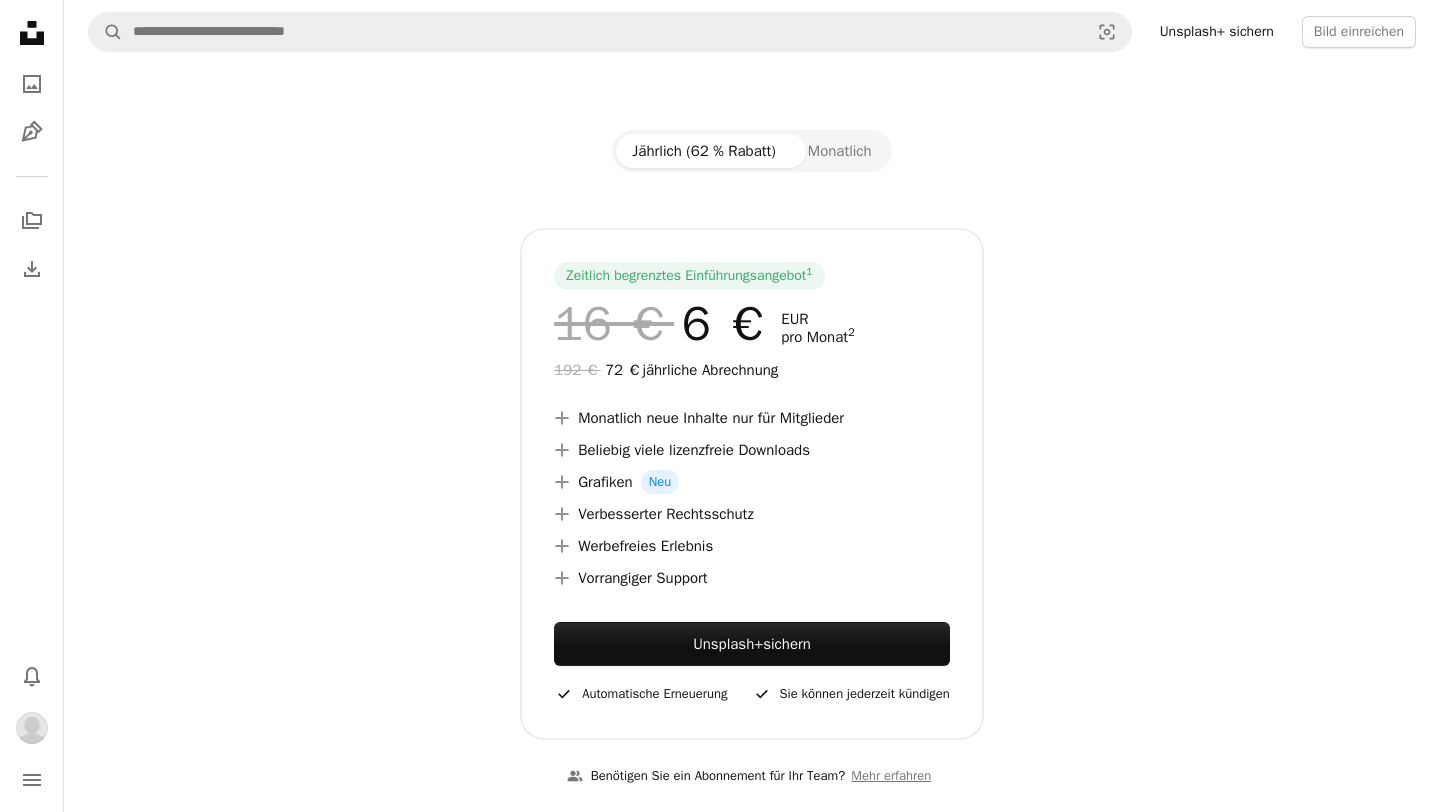 click on "Jährlich (62 % Rabatt) Monatlich" at bounding box center [751, 151] 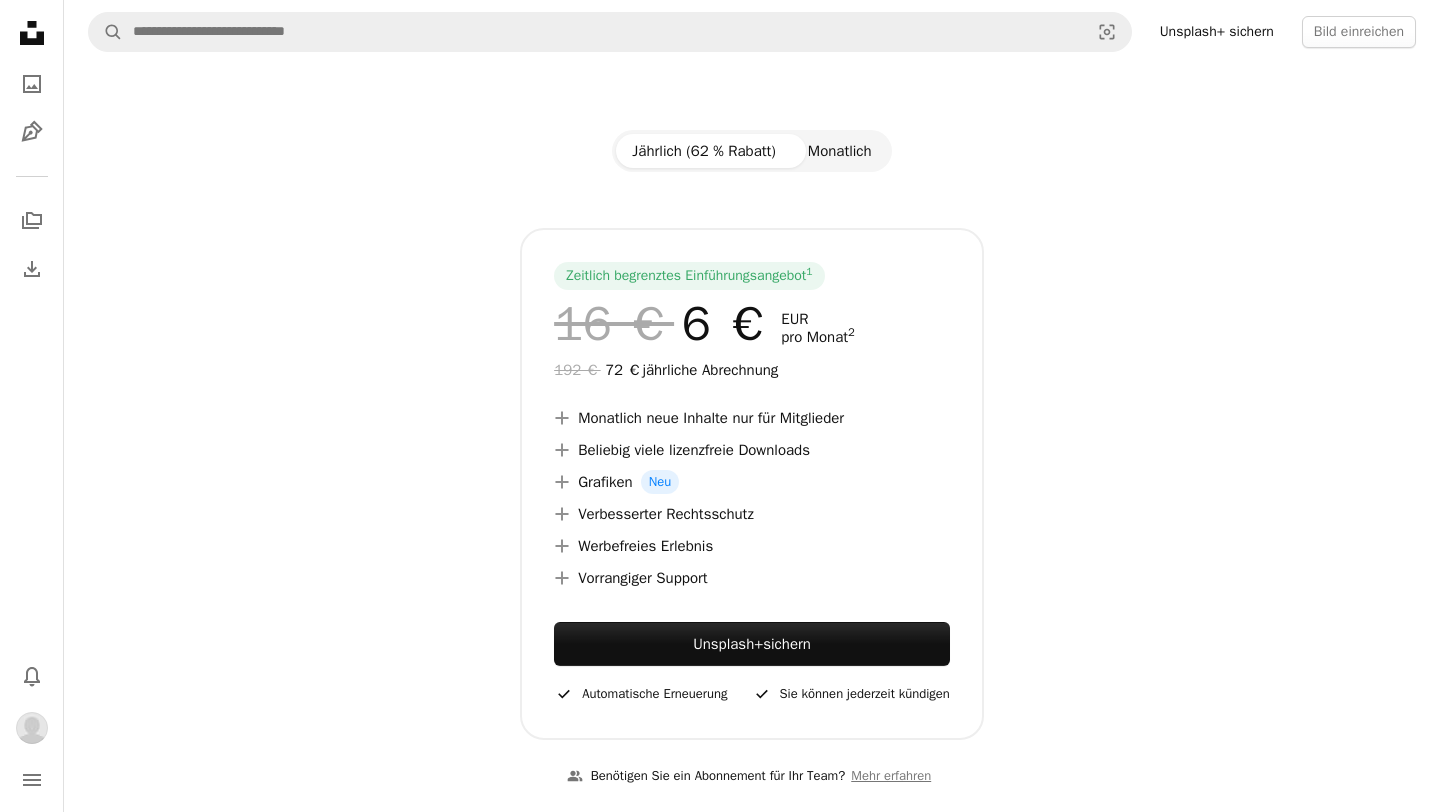 click on "Monatlich" at bounding box center [840, 151] 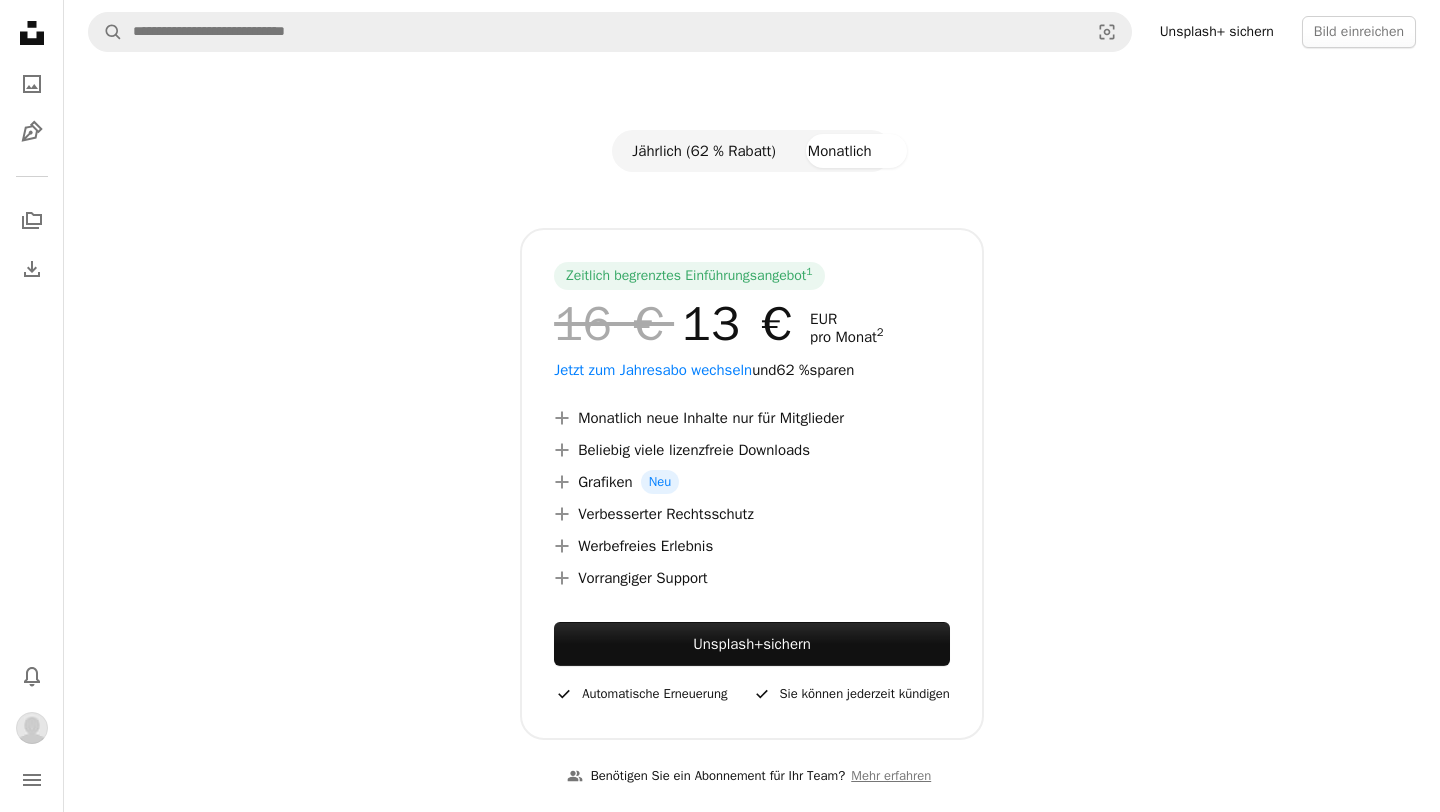 click on "Jährlich (62 % Rabatt)" at bounding box center [704, 151] 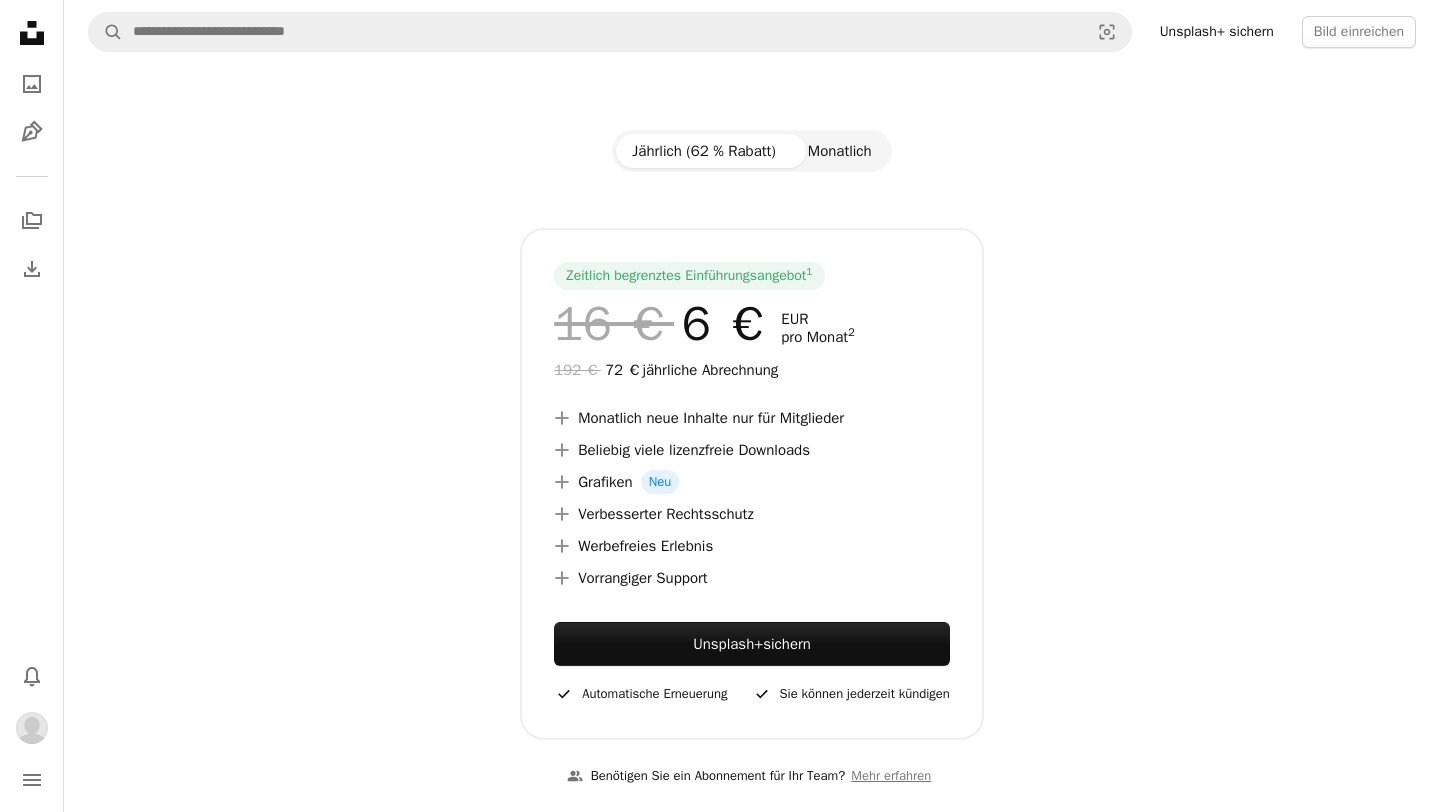 click on "Monatlich" at bounding box center (840, 151) 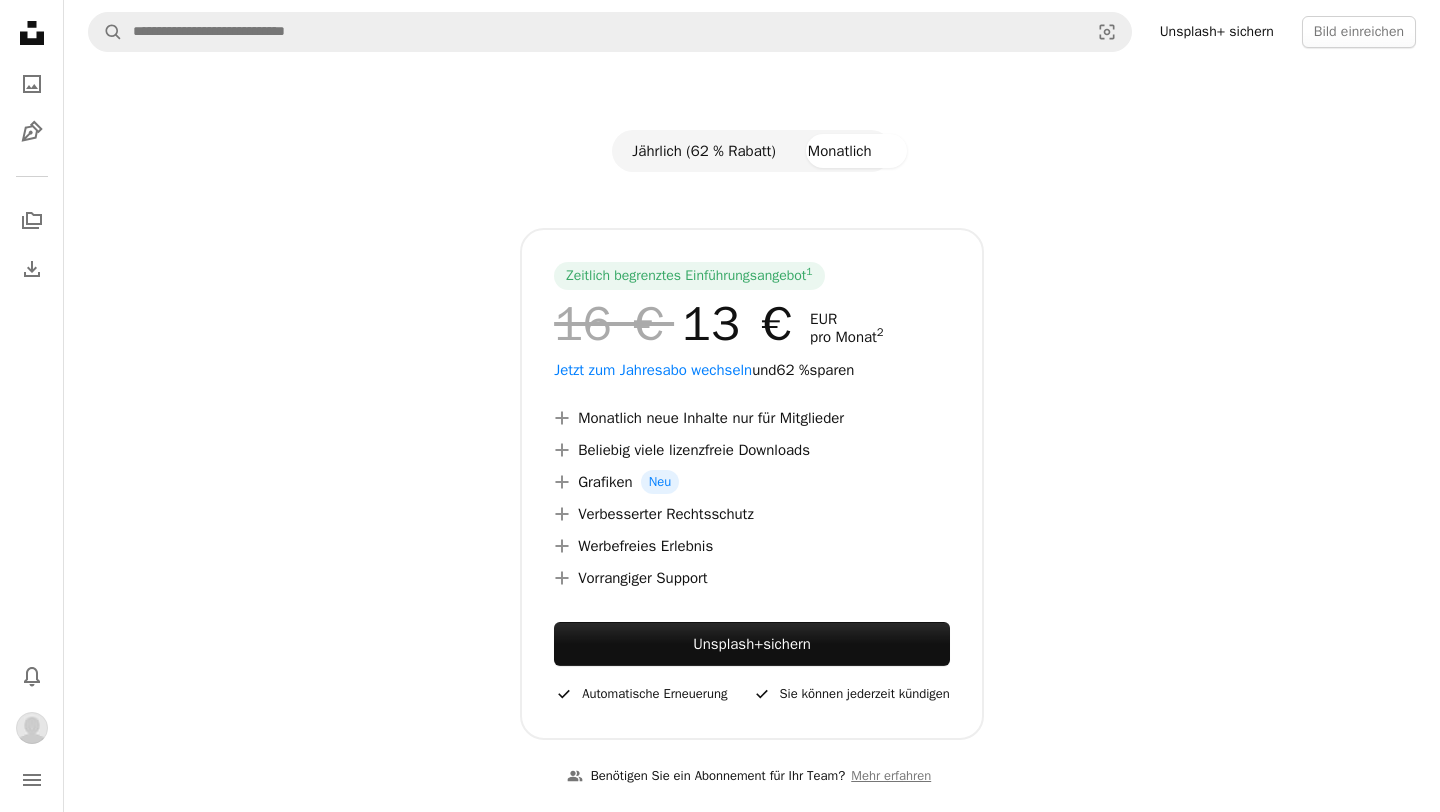 click on "Jährlich (62 % Rabatt)" at bounding box center (704, 151) 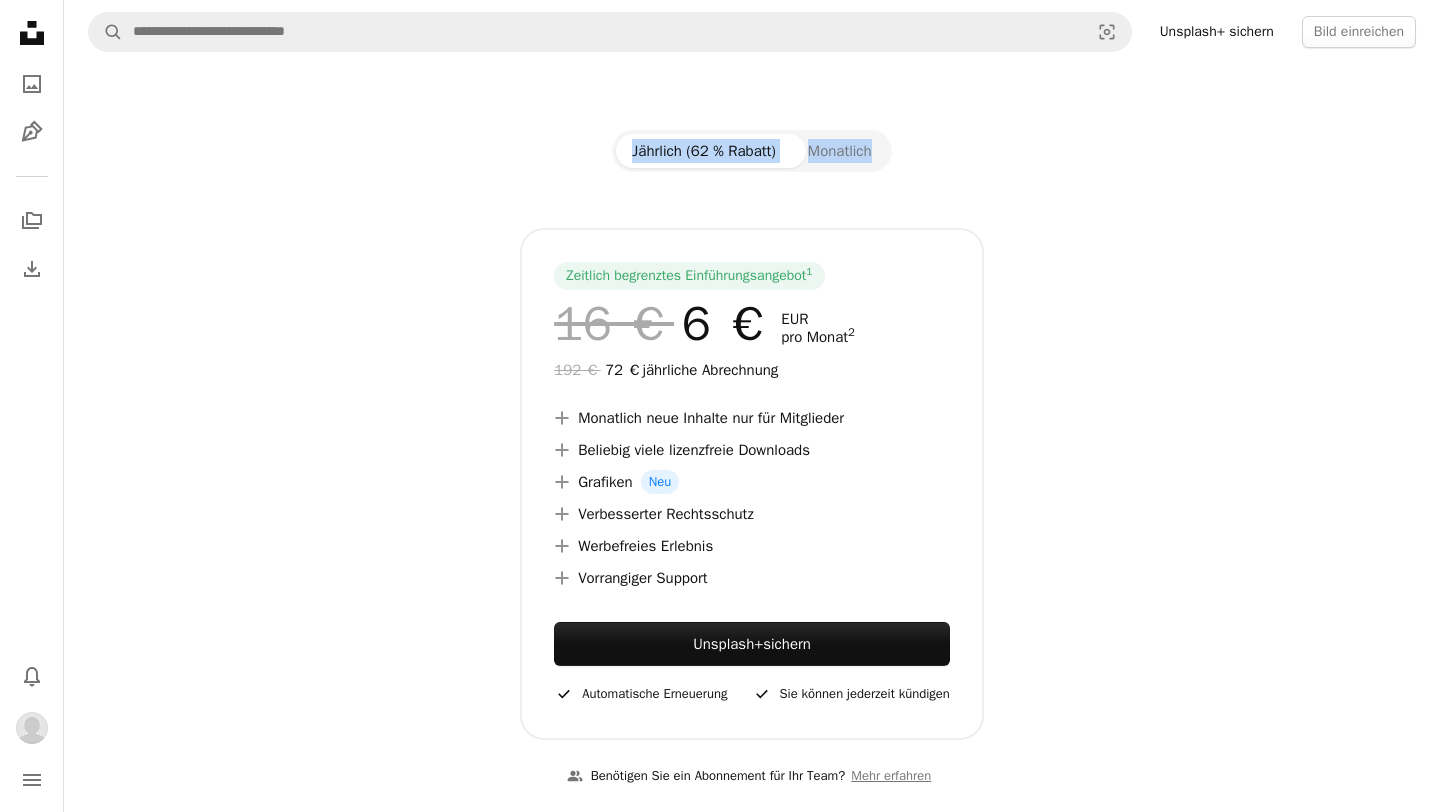drag, startPoint x: 542, startPoint y: 116, endPoint x: 1000, endPoint y: 223, distance: 470.33286 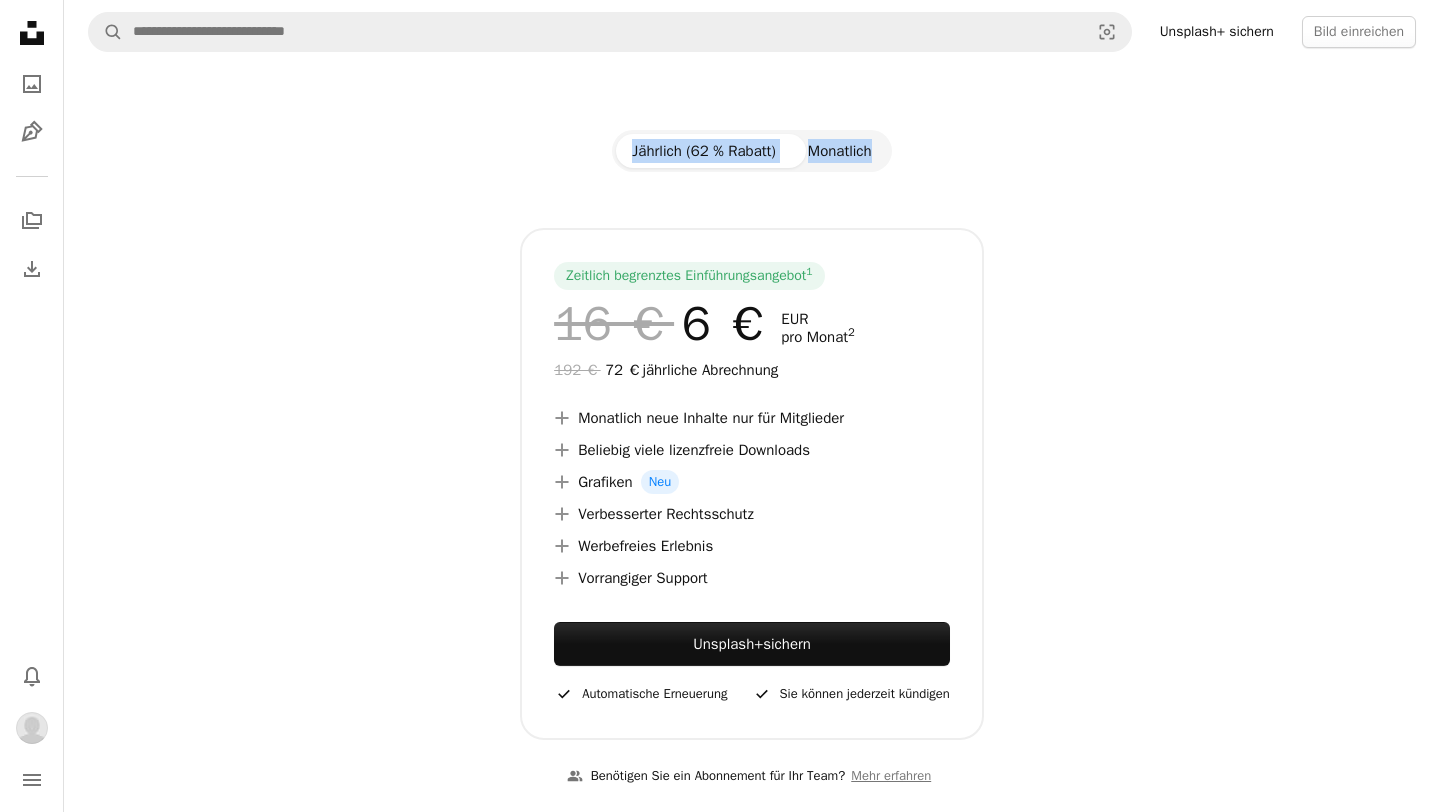 click on "Monatlich" at bounding box center [840, 151] 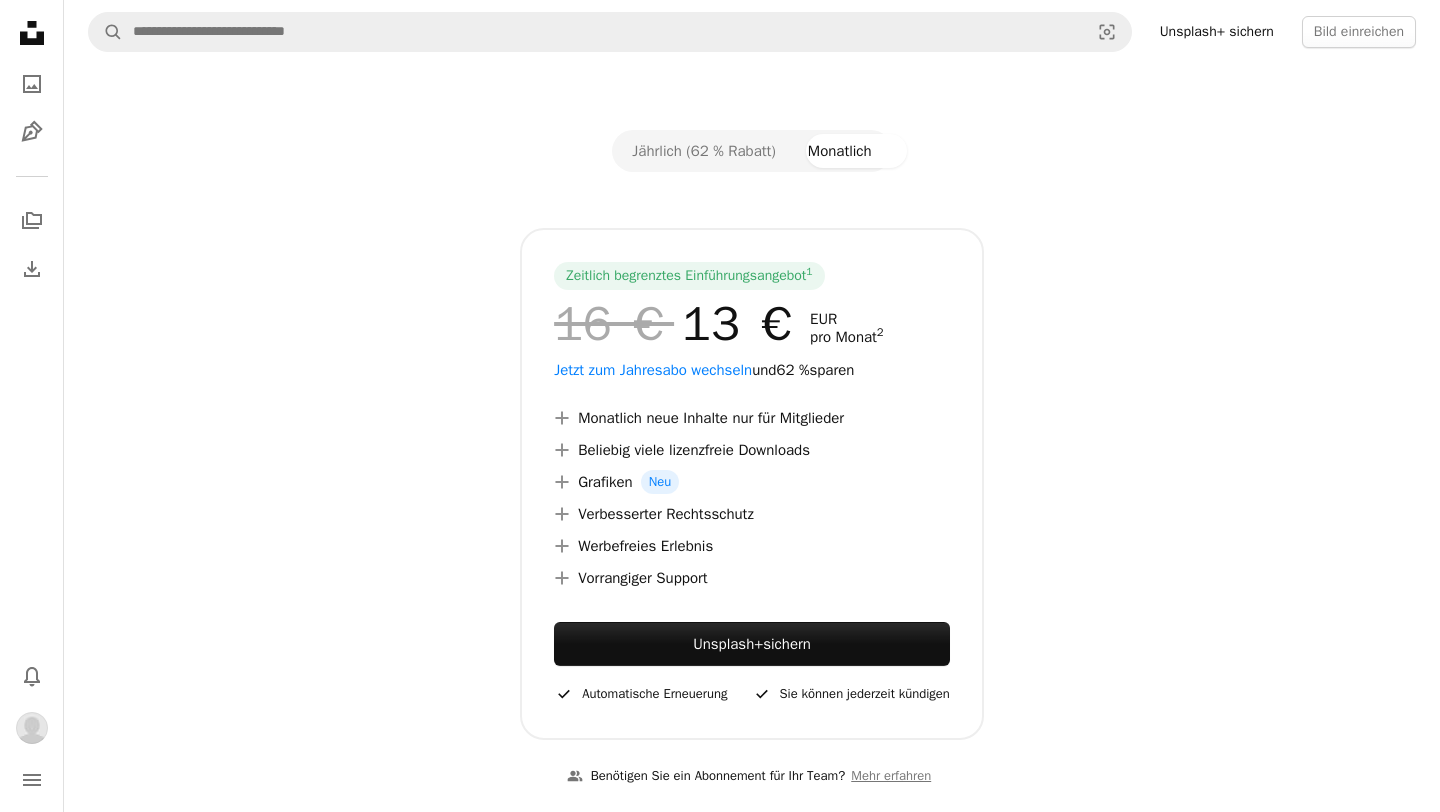 click on "Jährlich (62 % Rabatt) Monatlich Zeitlich begrenztes Einführungsangebot 1 16 €   13 € EUR pro Monat 2 Jetzt zum Jahresabo wechseln  und  62 %  sparen A plus sign Monatlich neue Inhalte nur für Mitglieder A plus sign Beliebig viele lizenzfreie Downloads A plus sign Grafiken  Neu A plus sign Verbesserter Rechtsschutz A plus sign Werbefreies Erlebnis A plus sign Vorrangiger Support Unsplash+  sichern A checkmark Automatische Erneuerung A checkmark Sie können jederzeit kündigen" at bounding box center [752, 435] 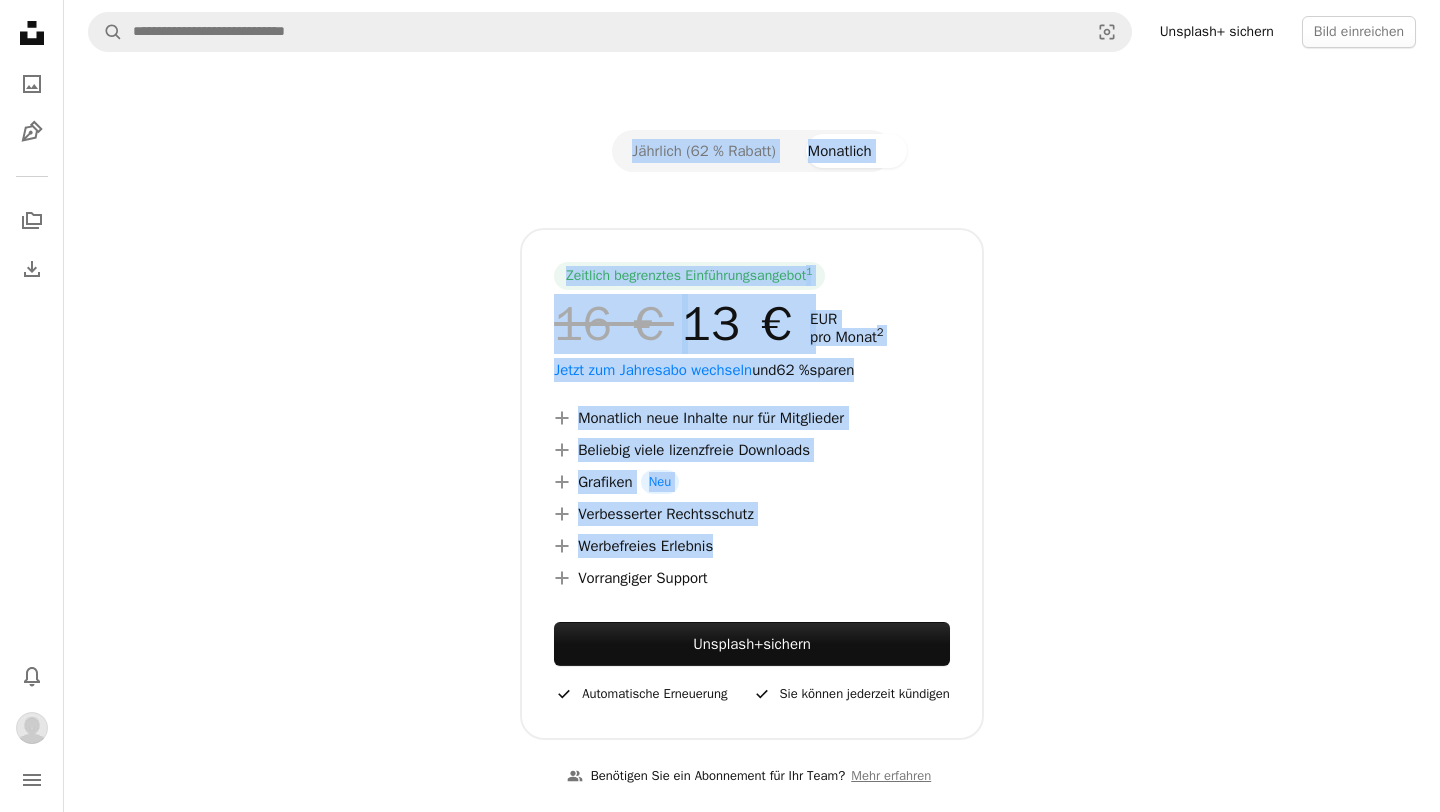 drag, startPoint x: 553, startPoint y: 135, endPoint x: 1147, endPoint y: 581, distance: 742.8001 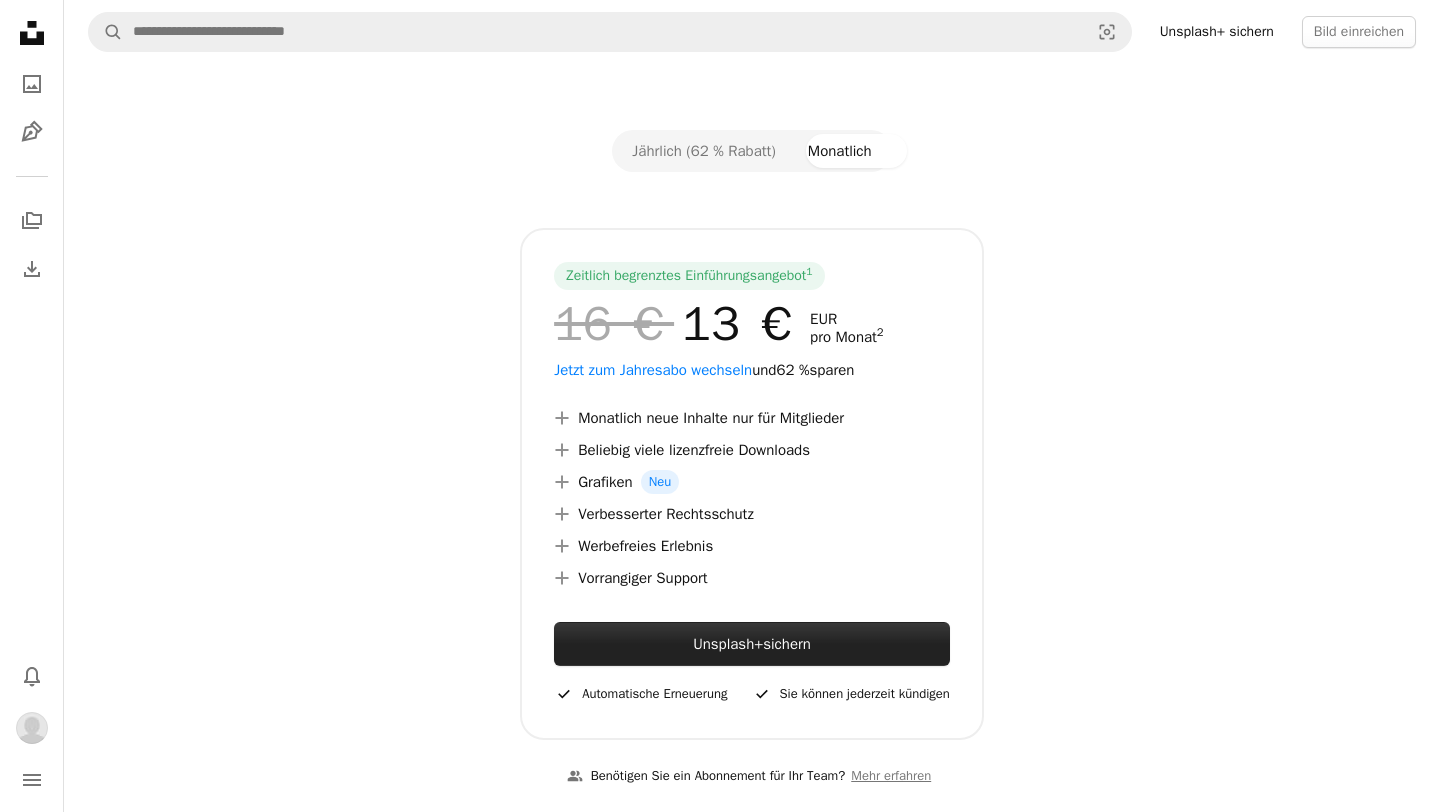 click on "Unsplash+  sichern" at bounding box center (752, 644) 